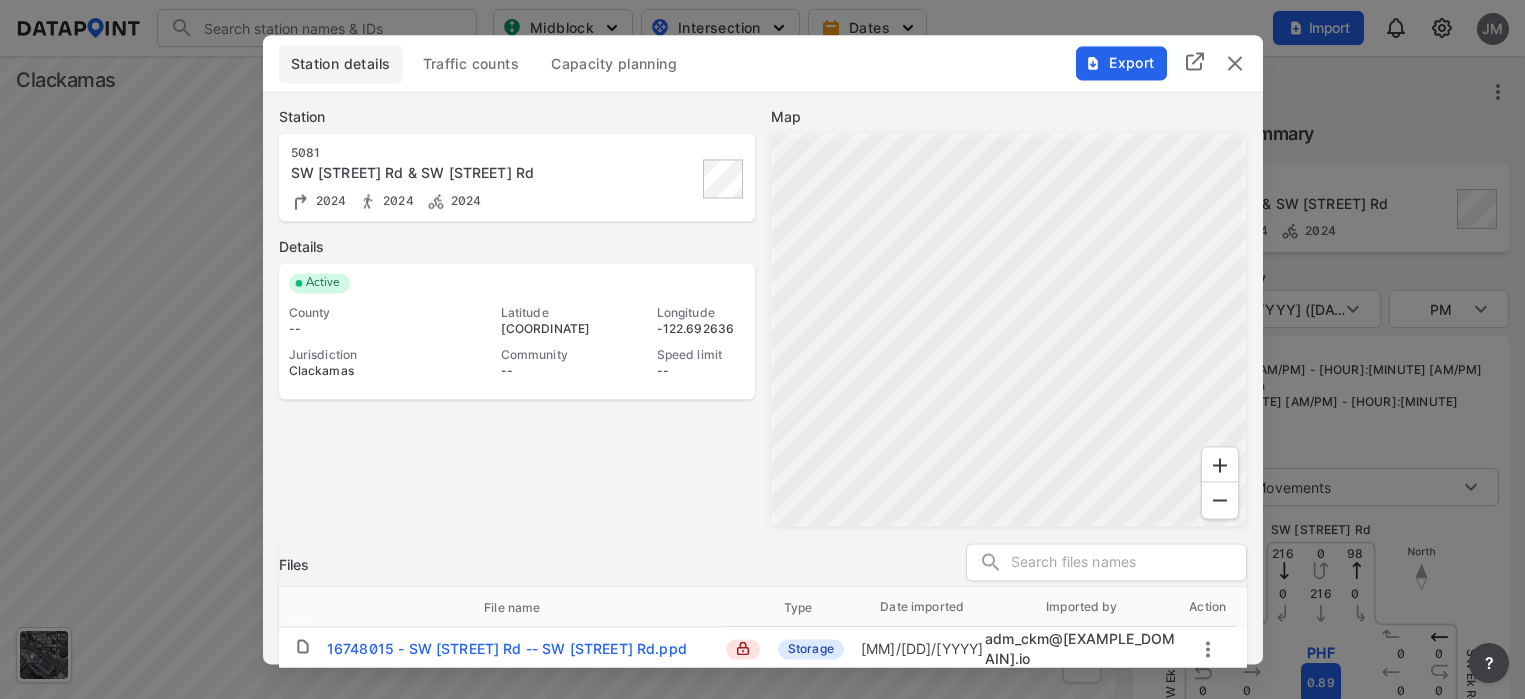 scroll, scrollTop: 0, scrollLeft: 0, axis: both 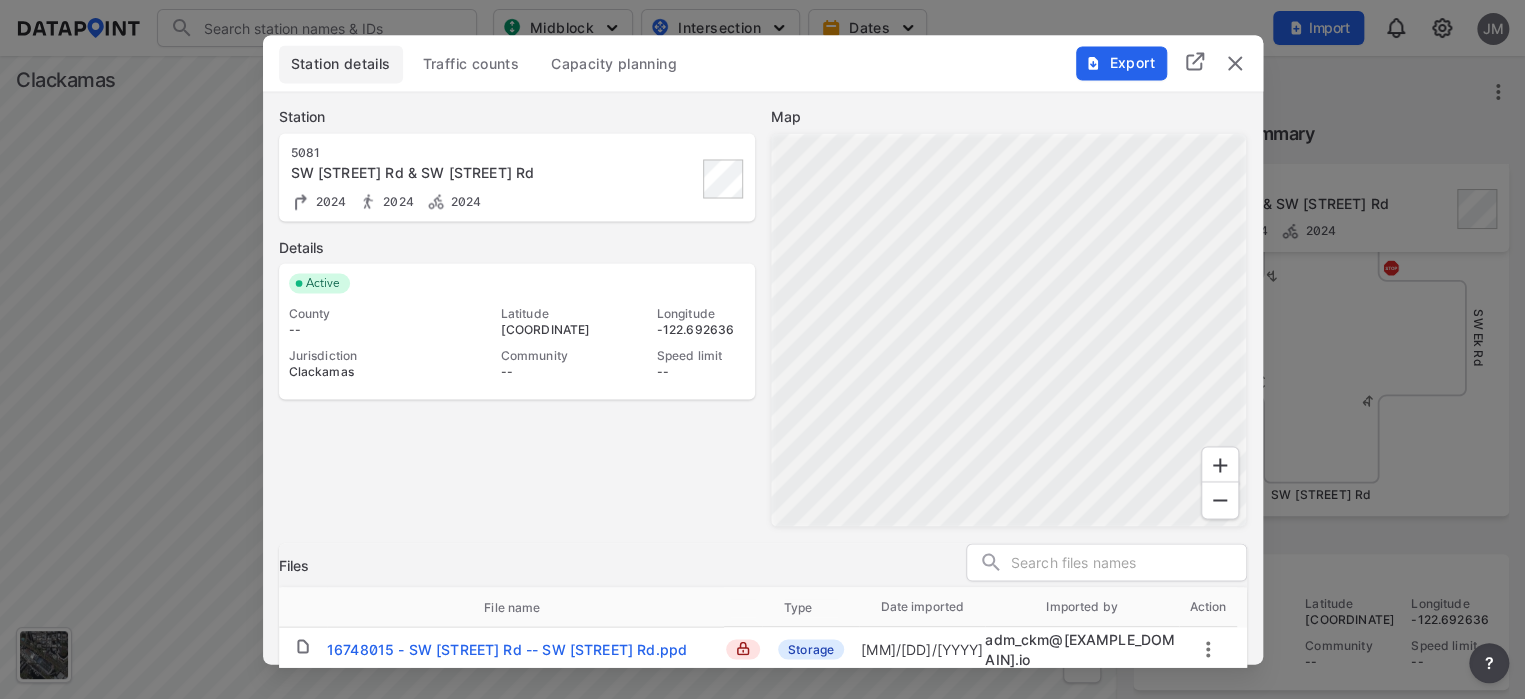 click at bounding box center (1235, 63) 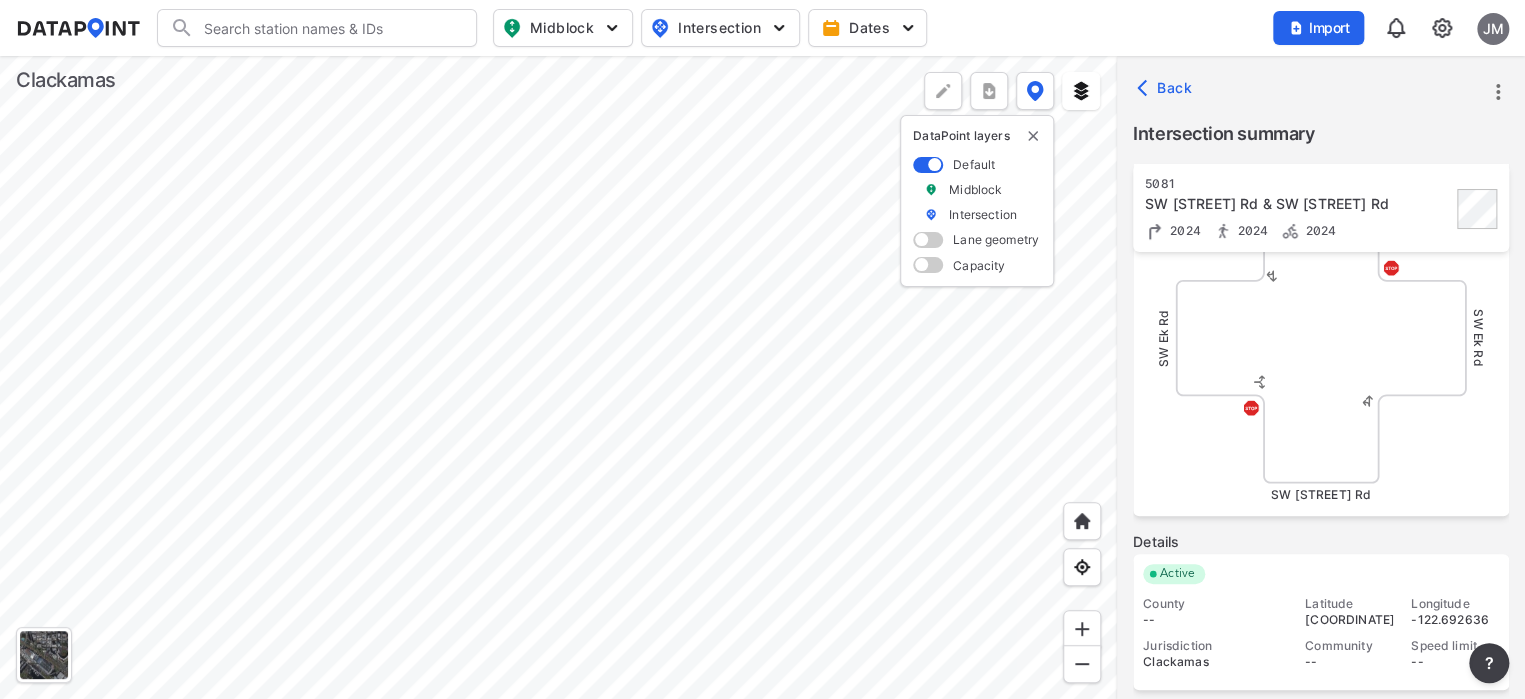 click at bounding box center (558, 377) 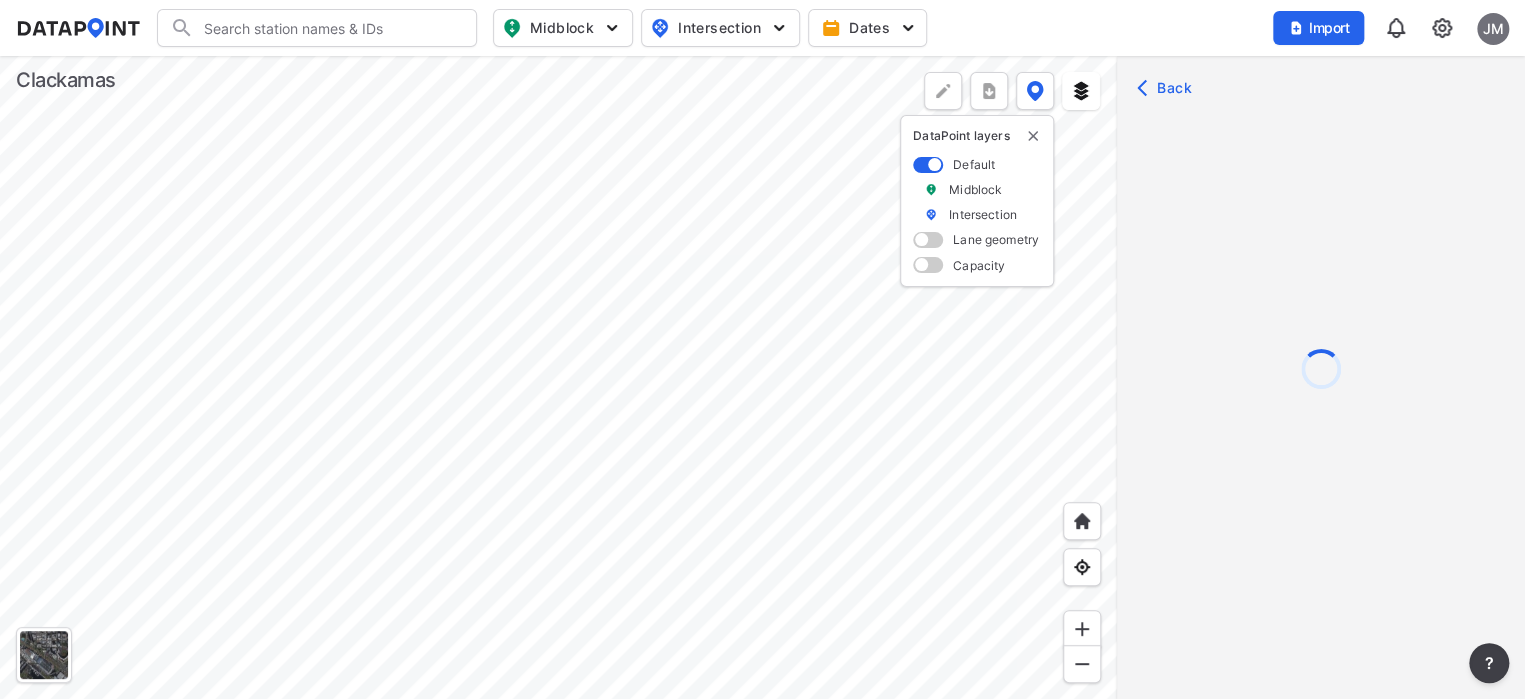 scroll, scrollTop: 0, scrollLeft: 0, axis: both 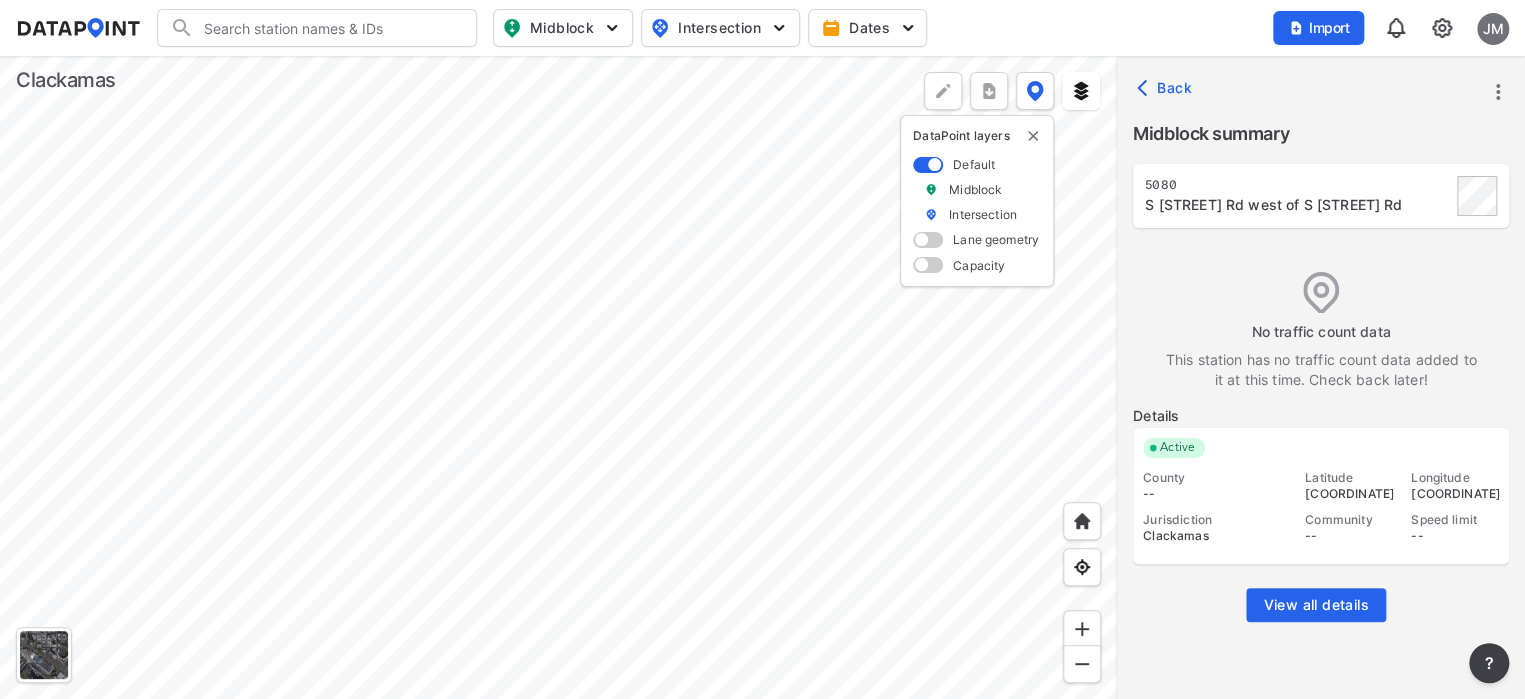 click on "View all details" at bounding box center [1315, 605] 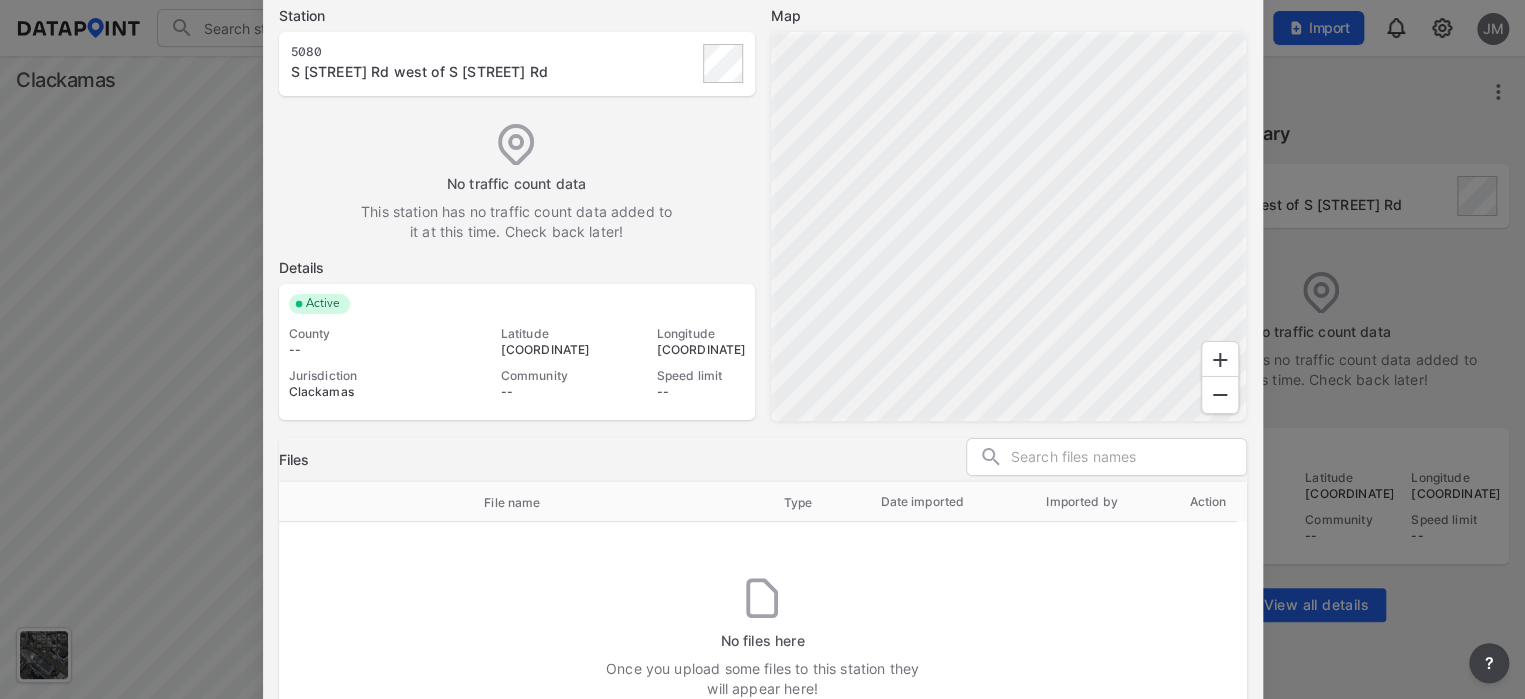 click at bounding box center (762, 349) 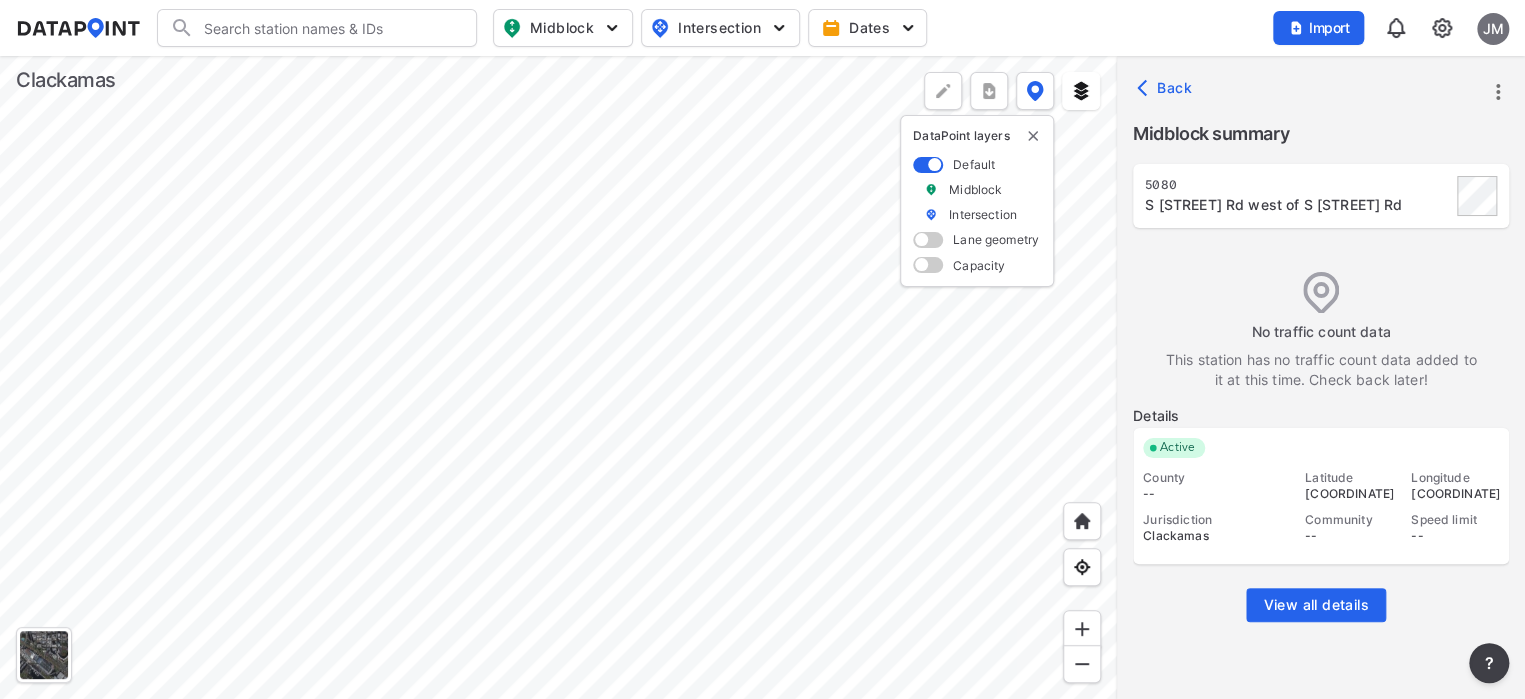 click at bounding box center [558, 377] 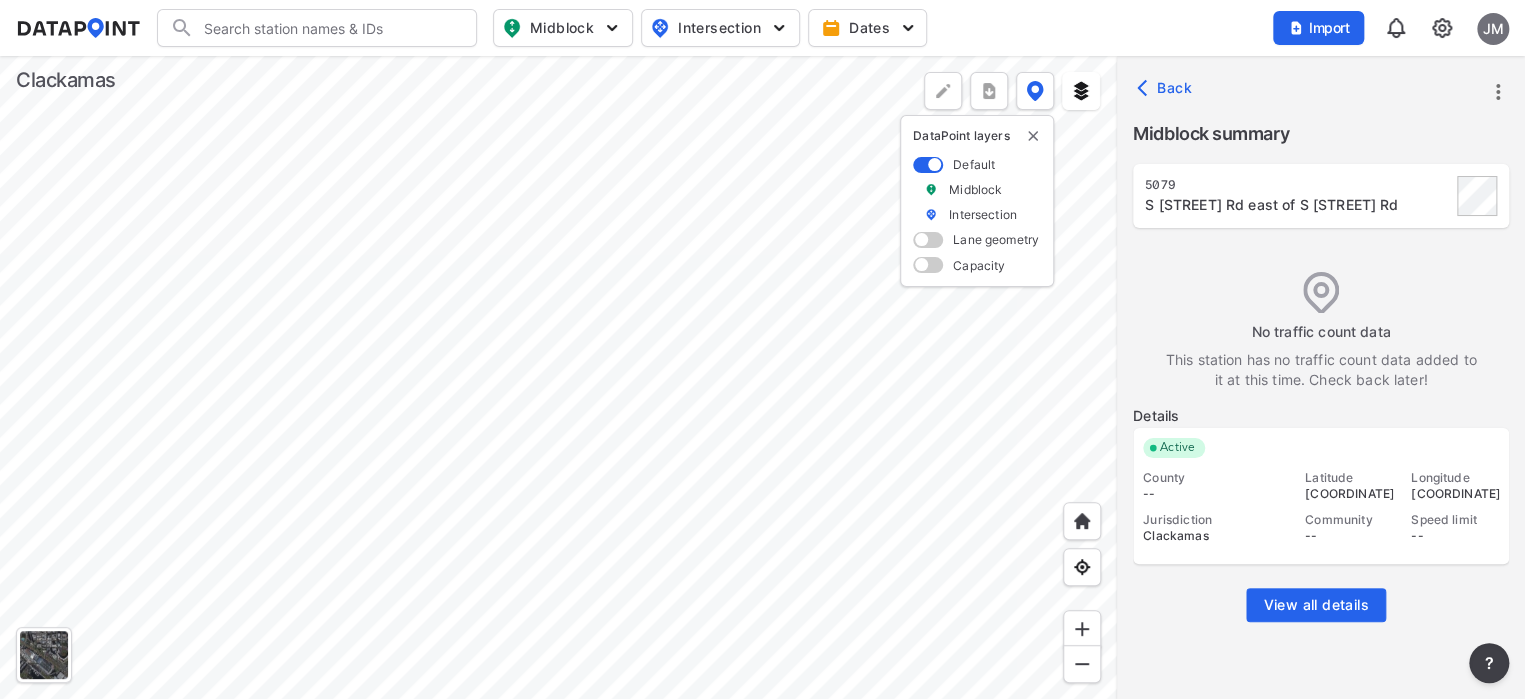 click on "View all details" at bounding box center [1315, 605] 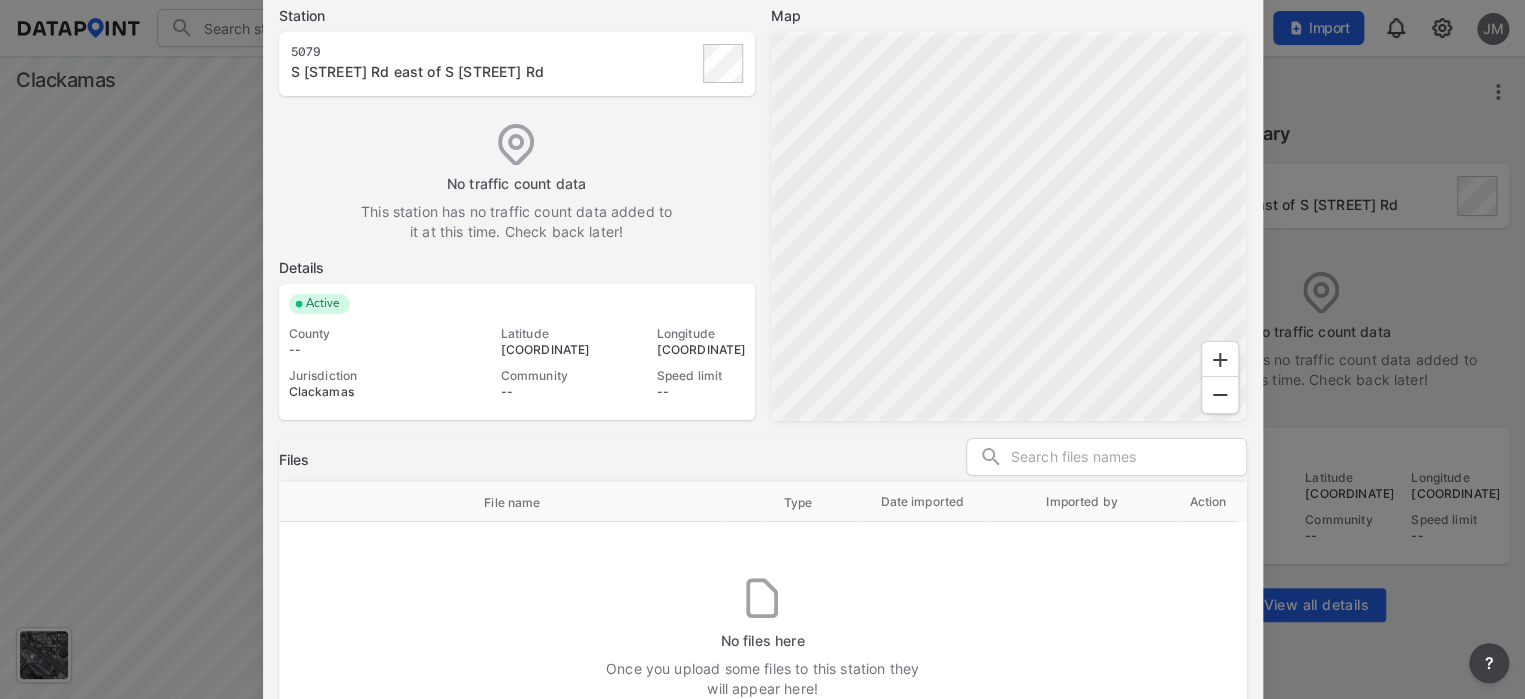 click at bounding box center [762, 349] 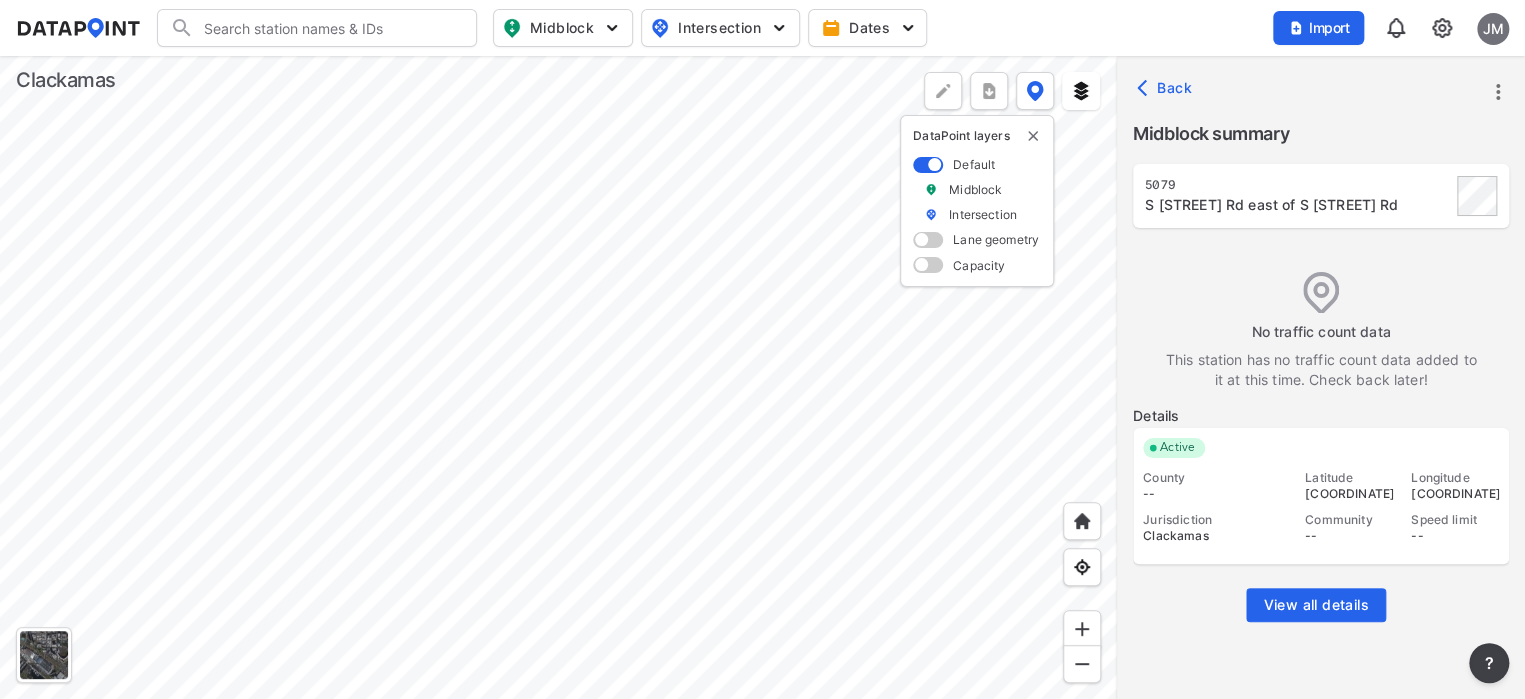 click at bounding box center [558, 377] 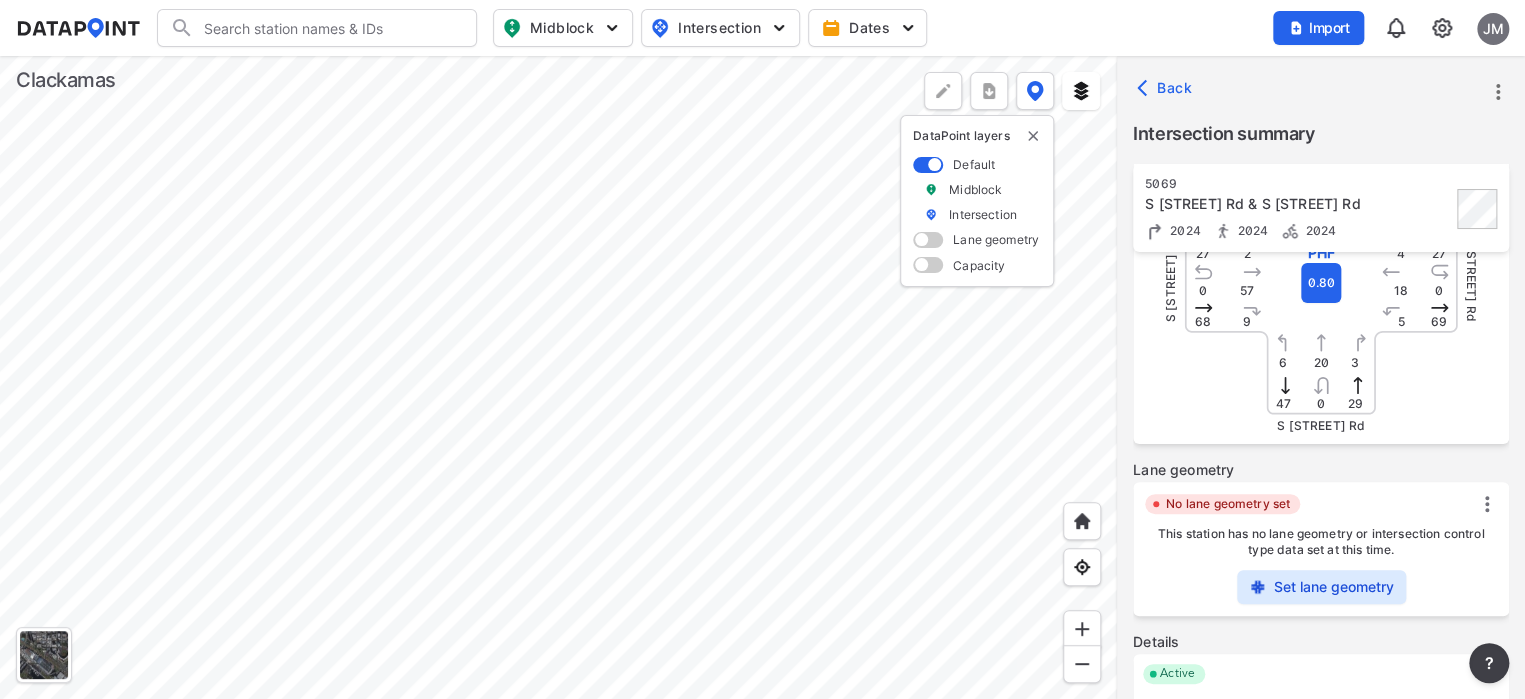 scroll, scrollTop: 500, scrollLeft: 0, axis: vertical 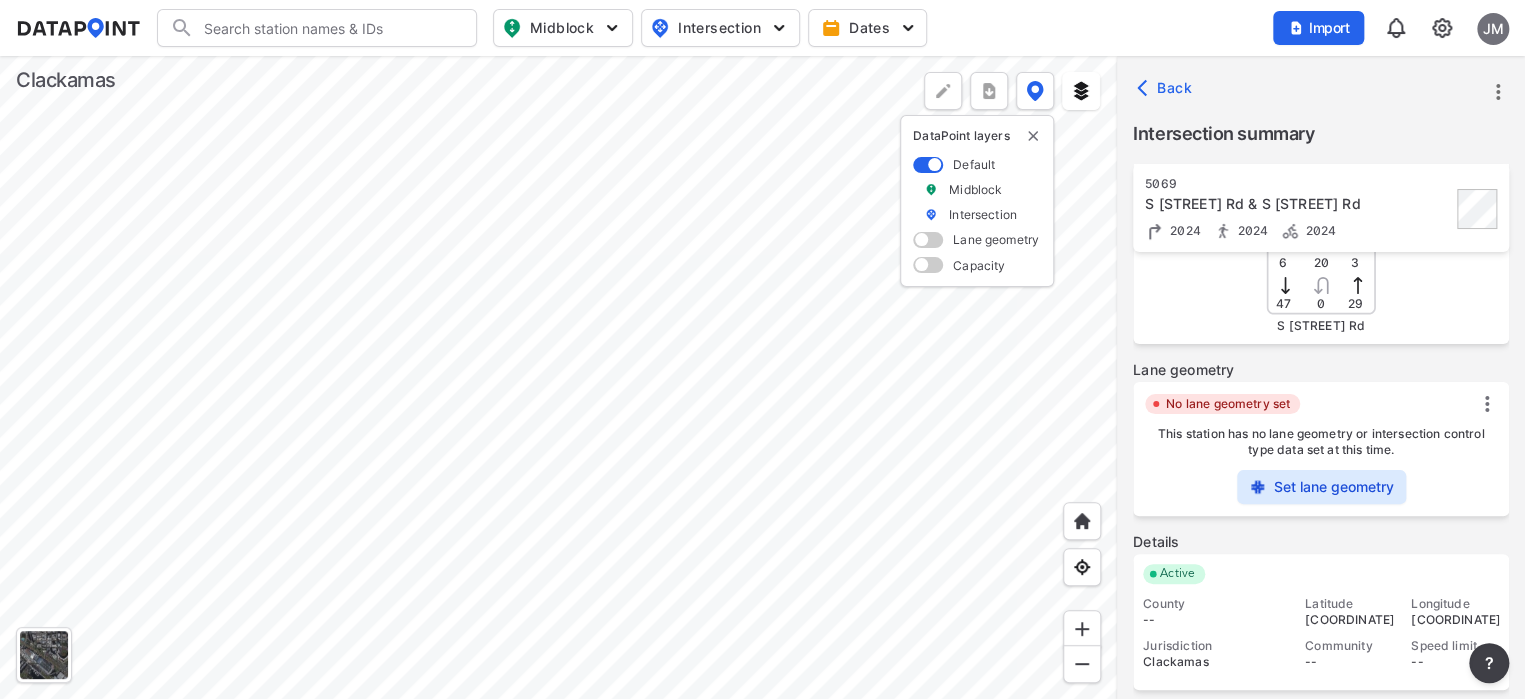 click on "View all details" at bounding box center (1316, 724) 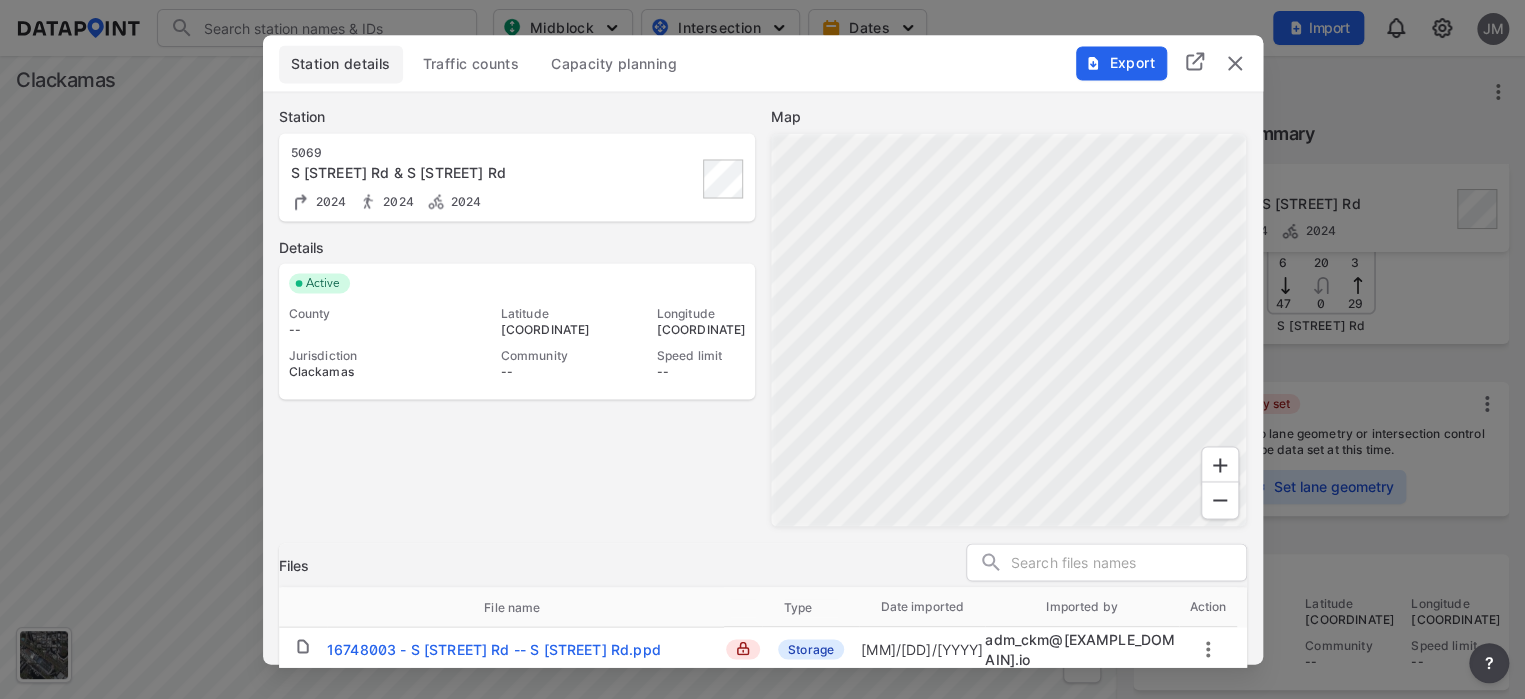 scroll, scrollTop: 51, scrollLeft: 0, axis: vertical 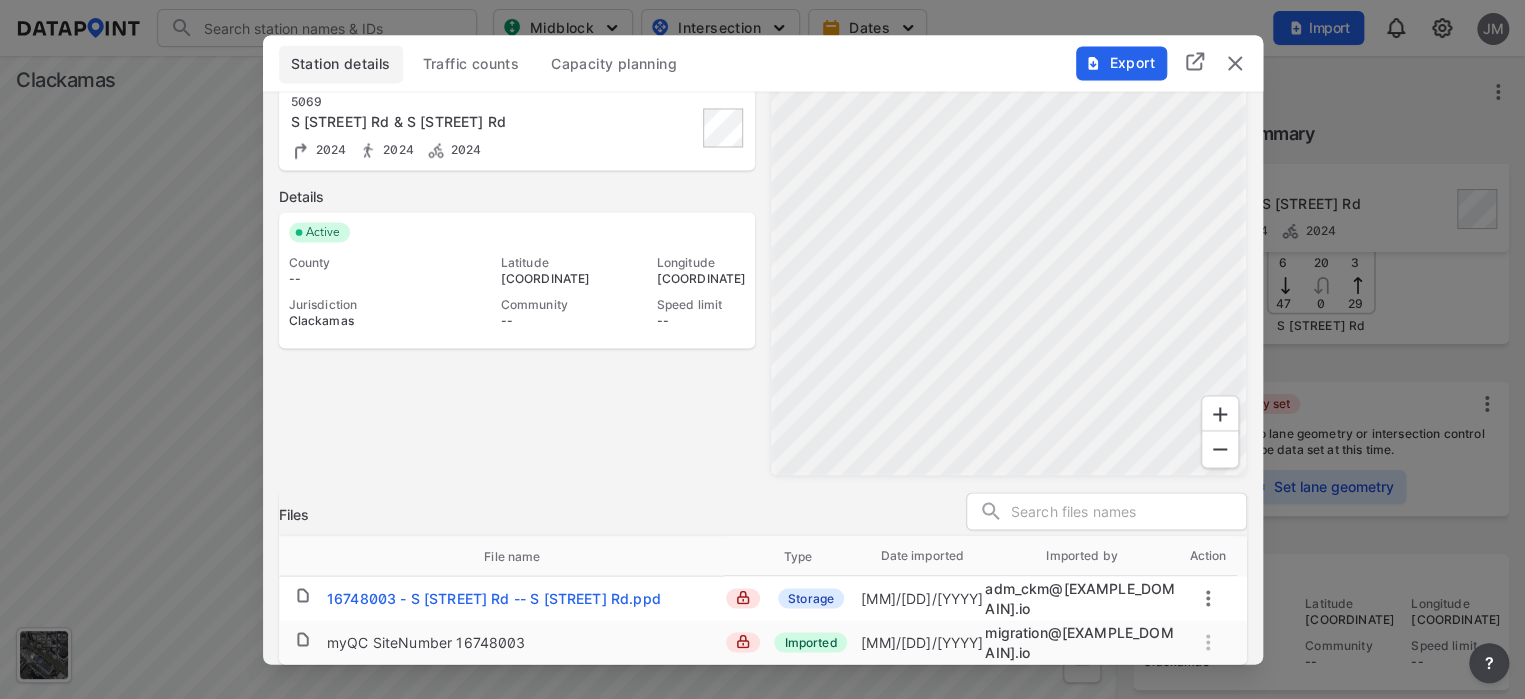 click on "16748003 - S [STREET] Rd -- S [STREET] Rd.ppd" at bounding box center [494, 598] 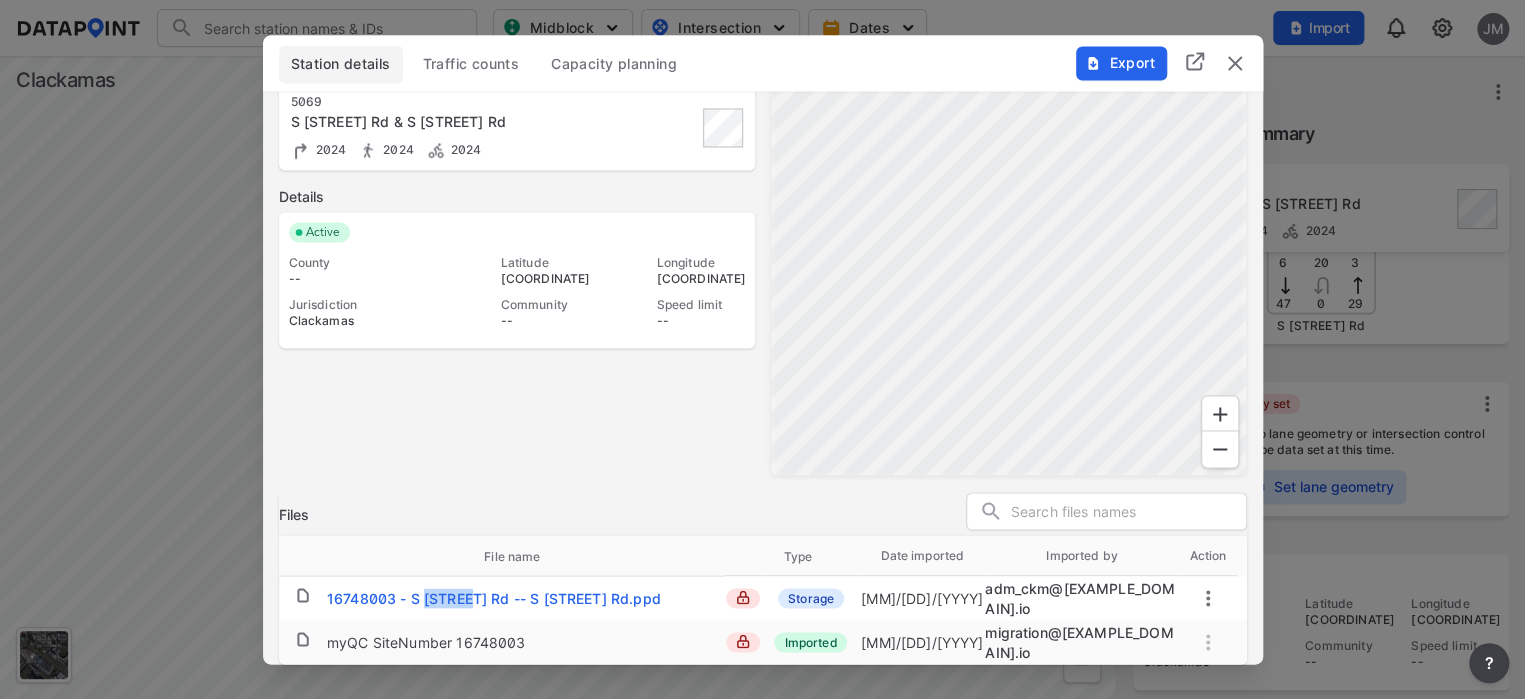 click on "16748003 - S [STREET] Rd -- S [STREET] Rd.ppd" at bounding box center (494, 598) 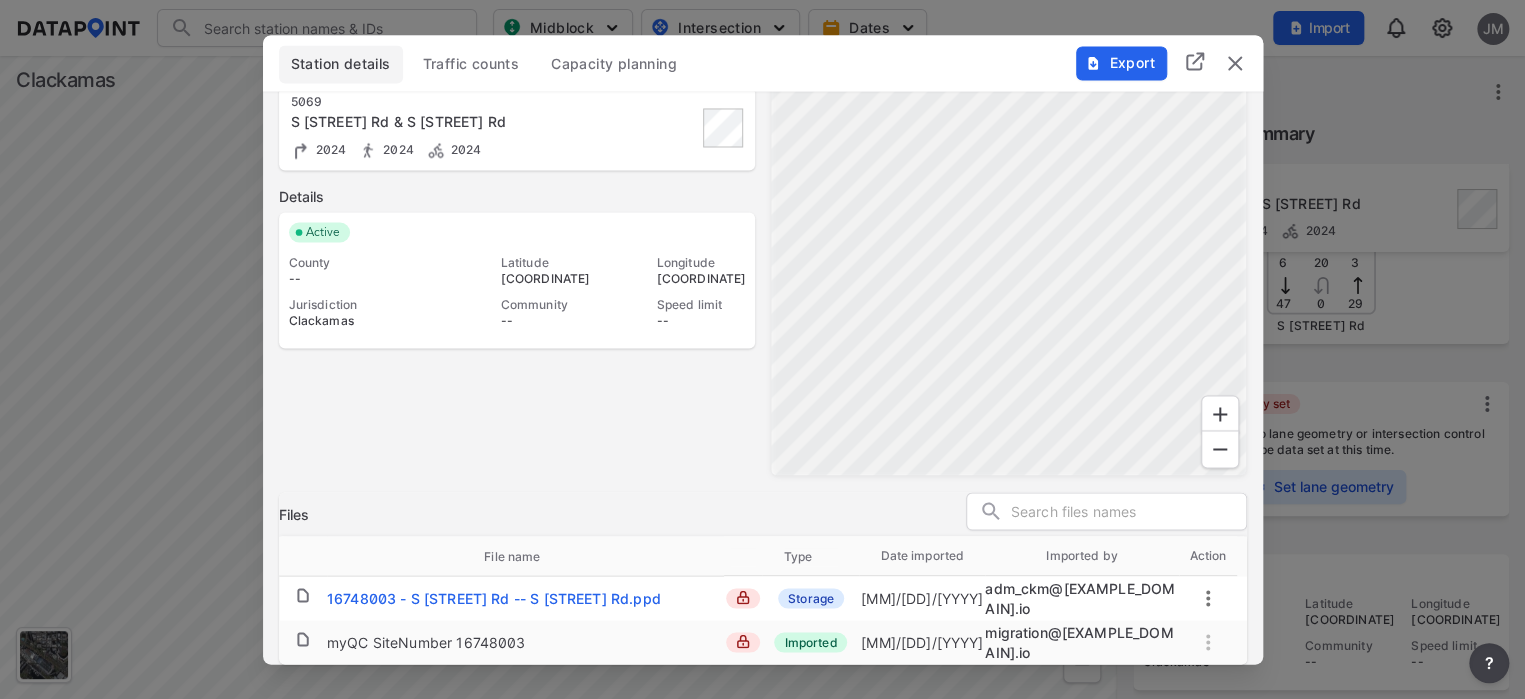 click at bounding box center [762, 349] 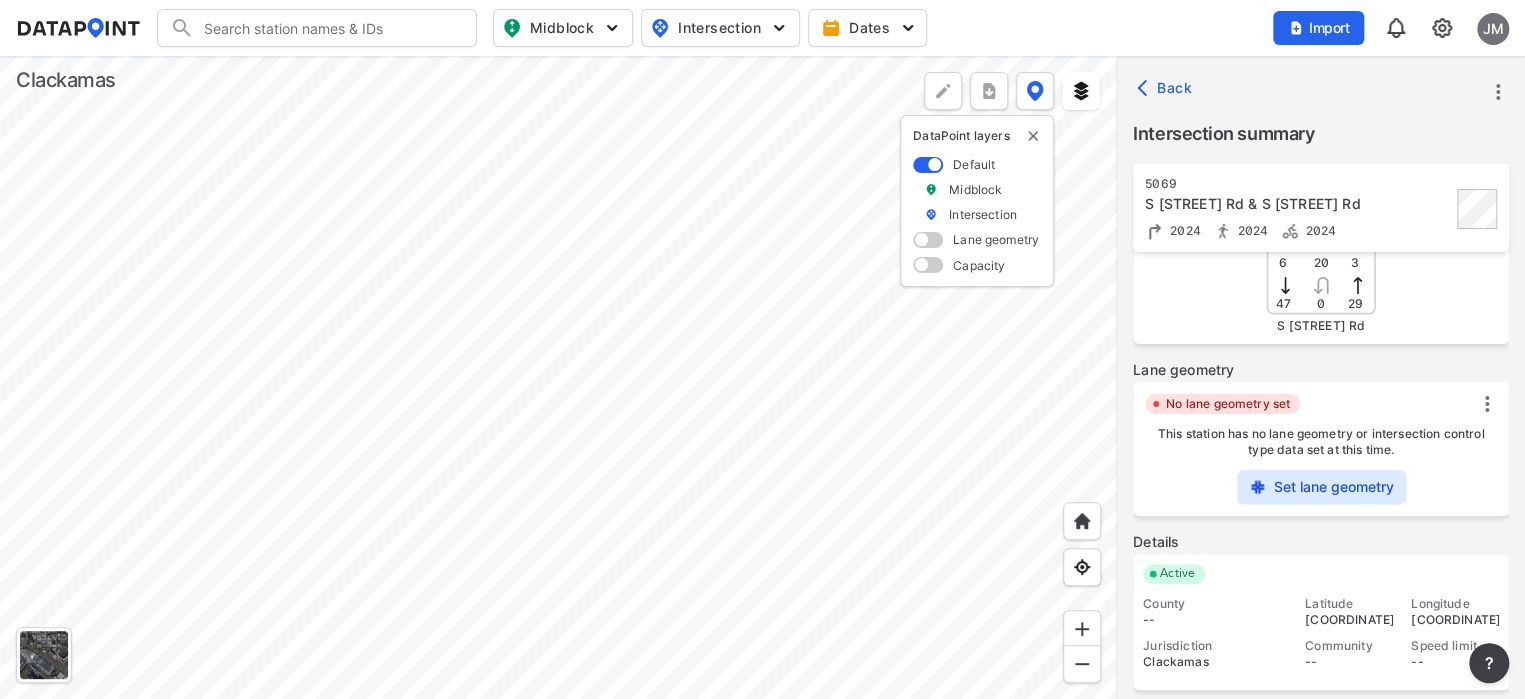 click at bounding box center (558, 377) 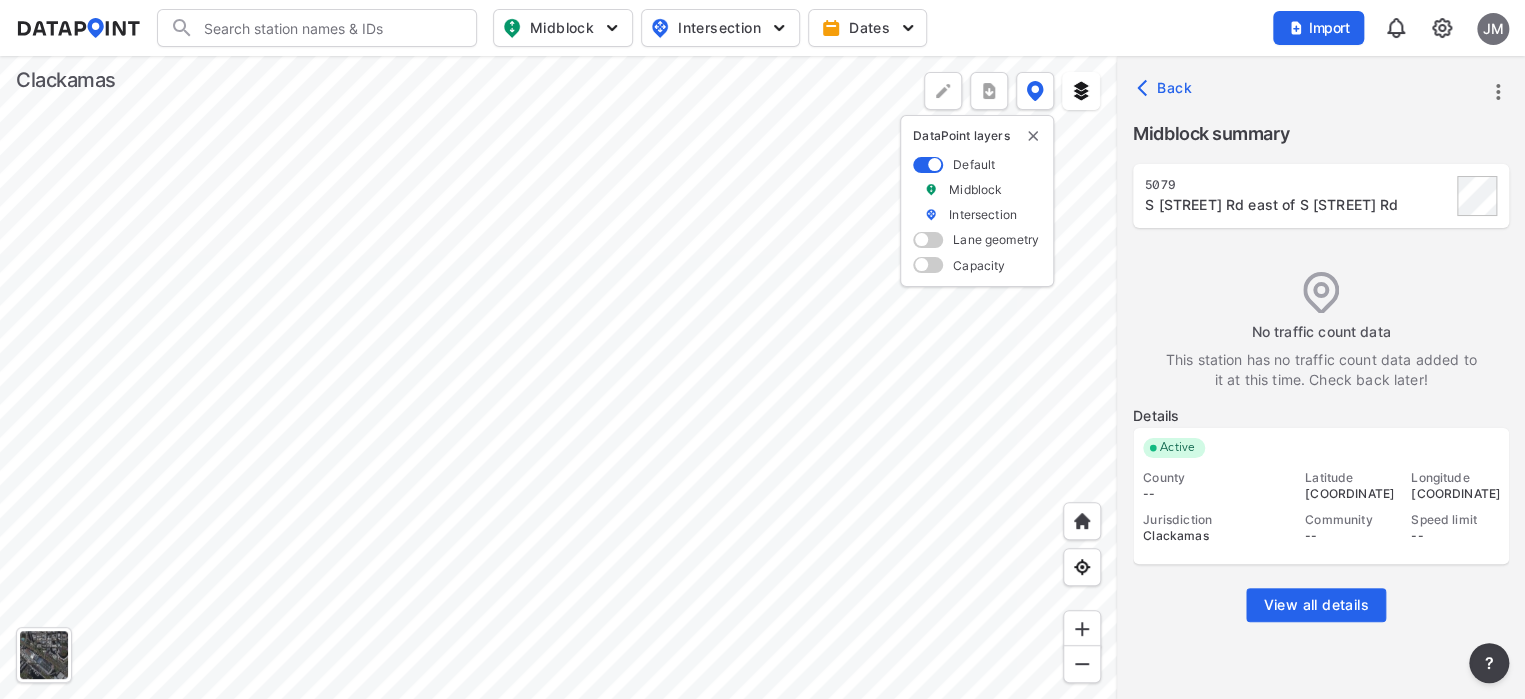 click on "View all details" at bounding box center (1315, 605) 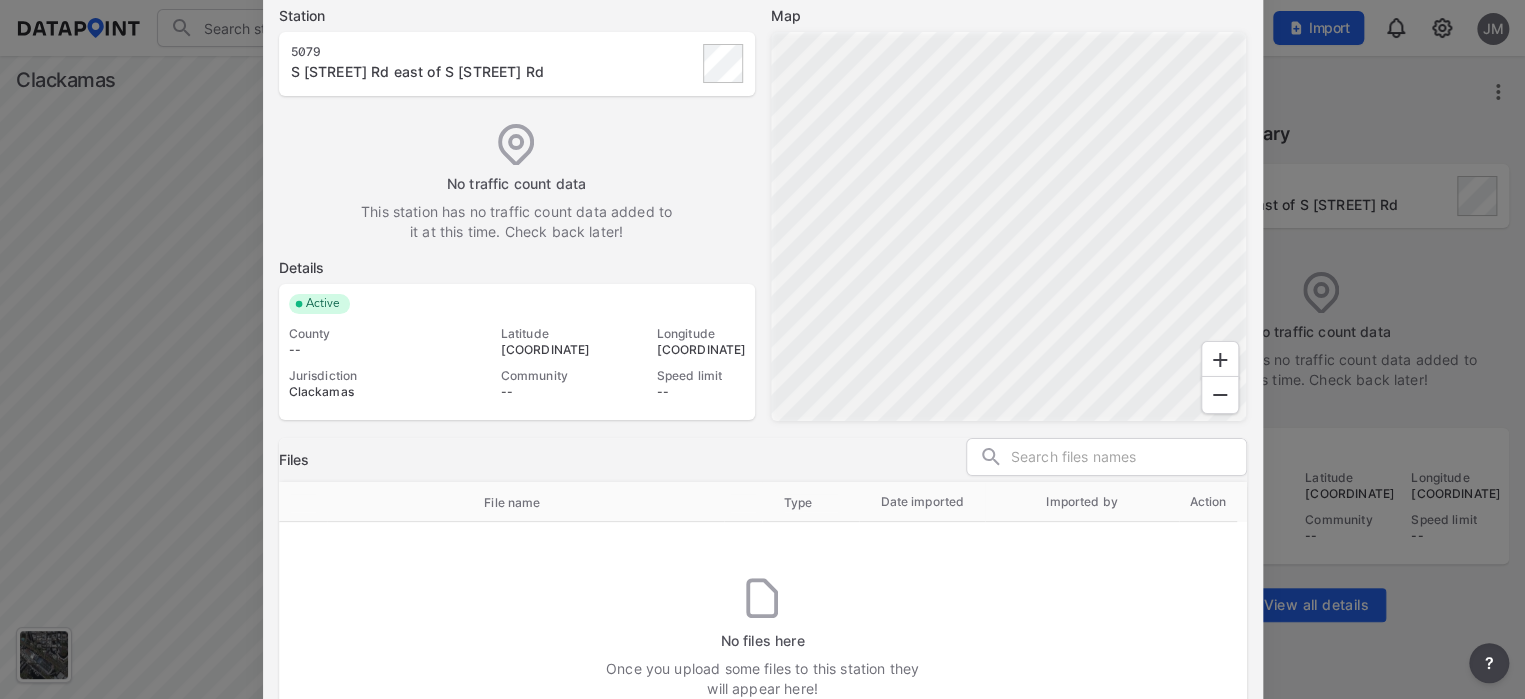click on "S [STREET] Rd east of S [STREET] Rd" at bounding box center [444, 72] 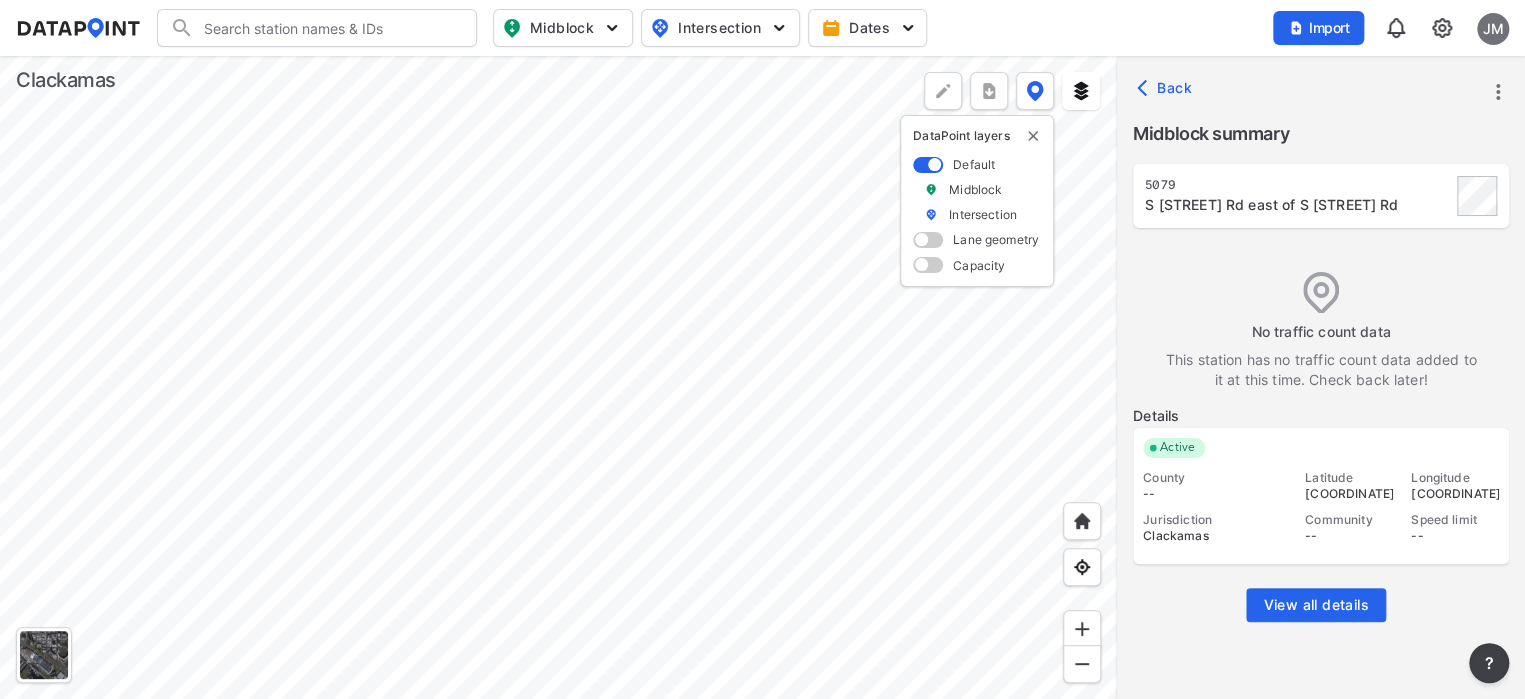 click at bounding box center [558, 377] 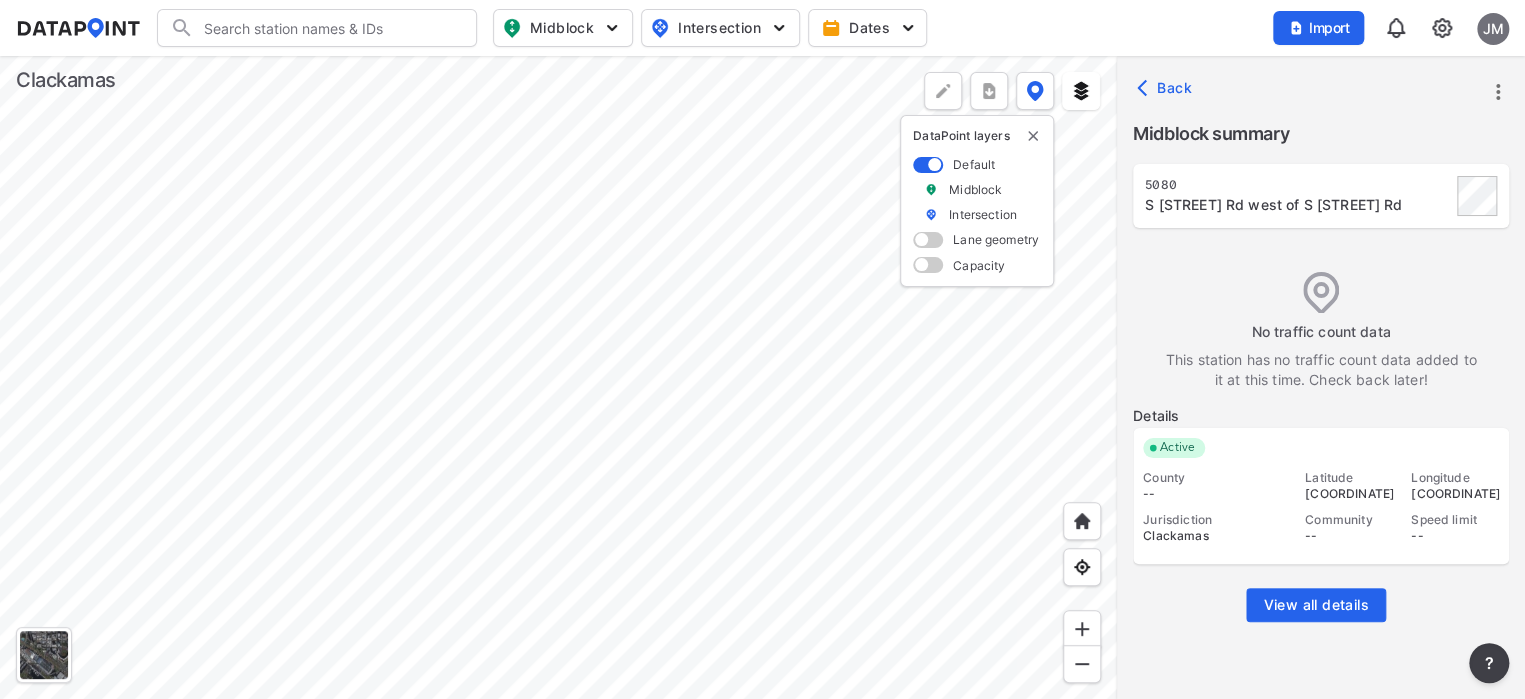 click on "View all details" at bounding box center (1315, 605) 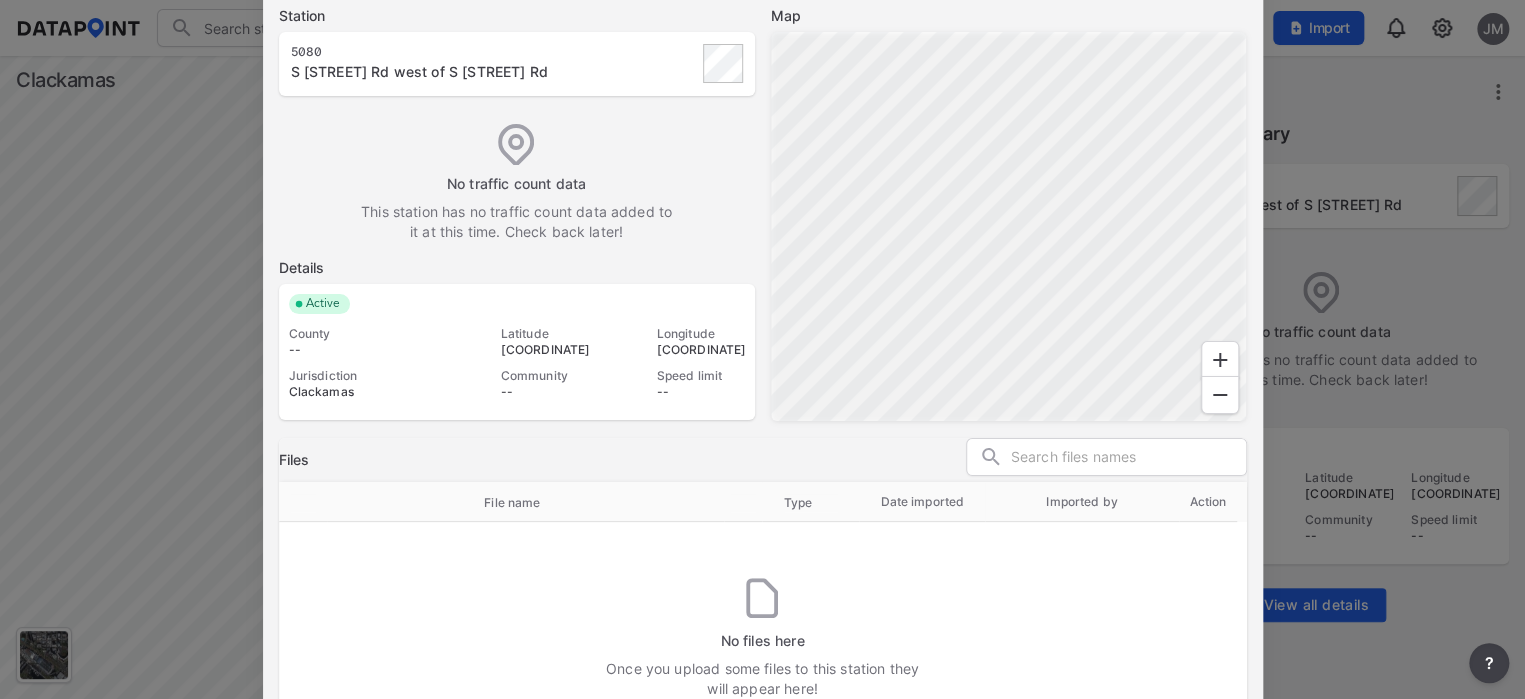 click at bounding box center [762, 349] 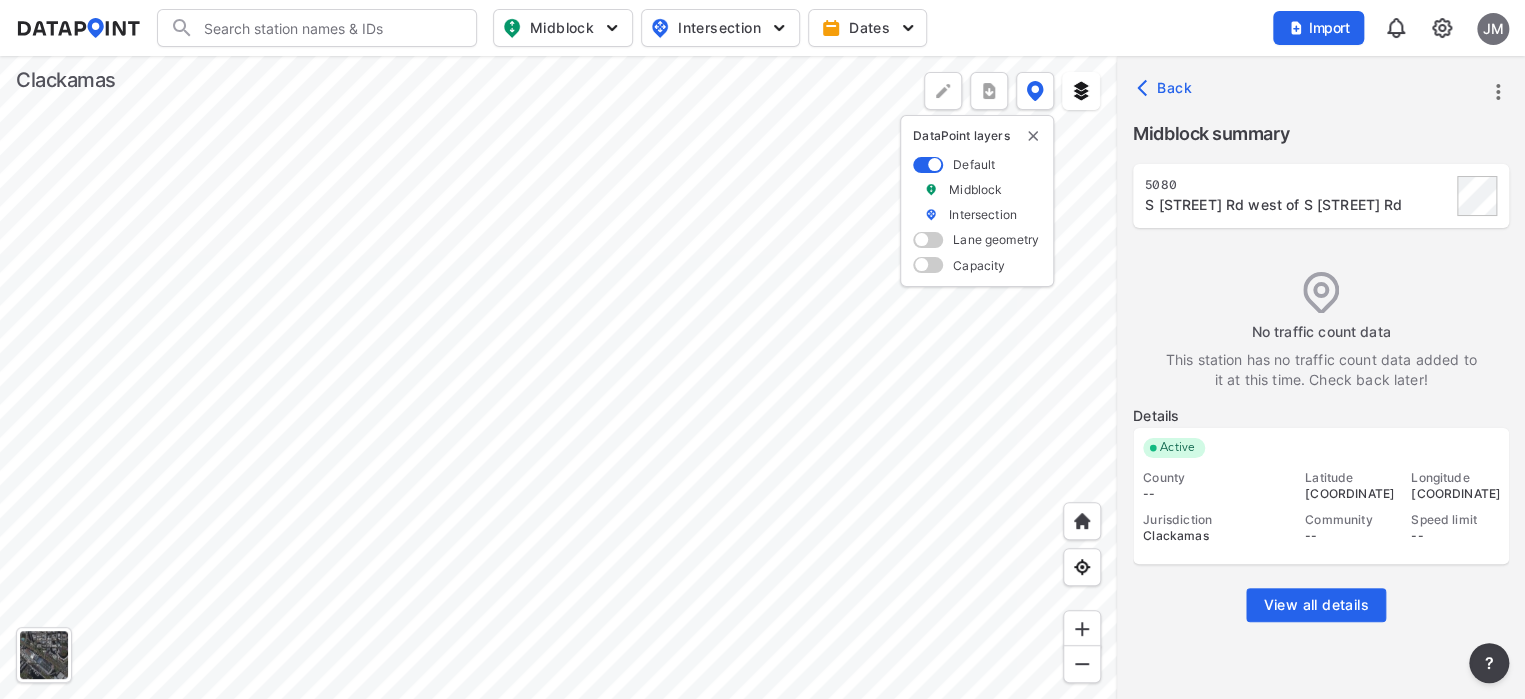 click at bounding box center [558, 377] 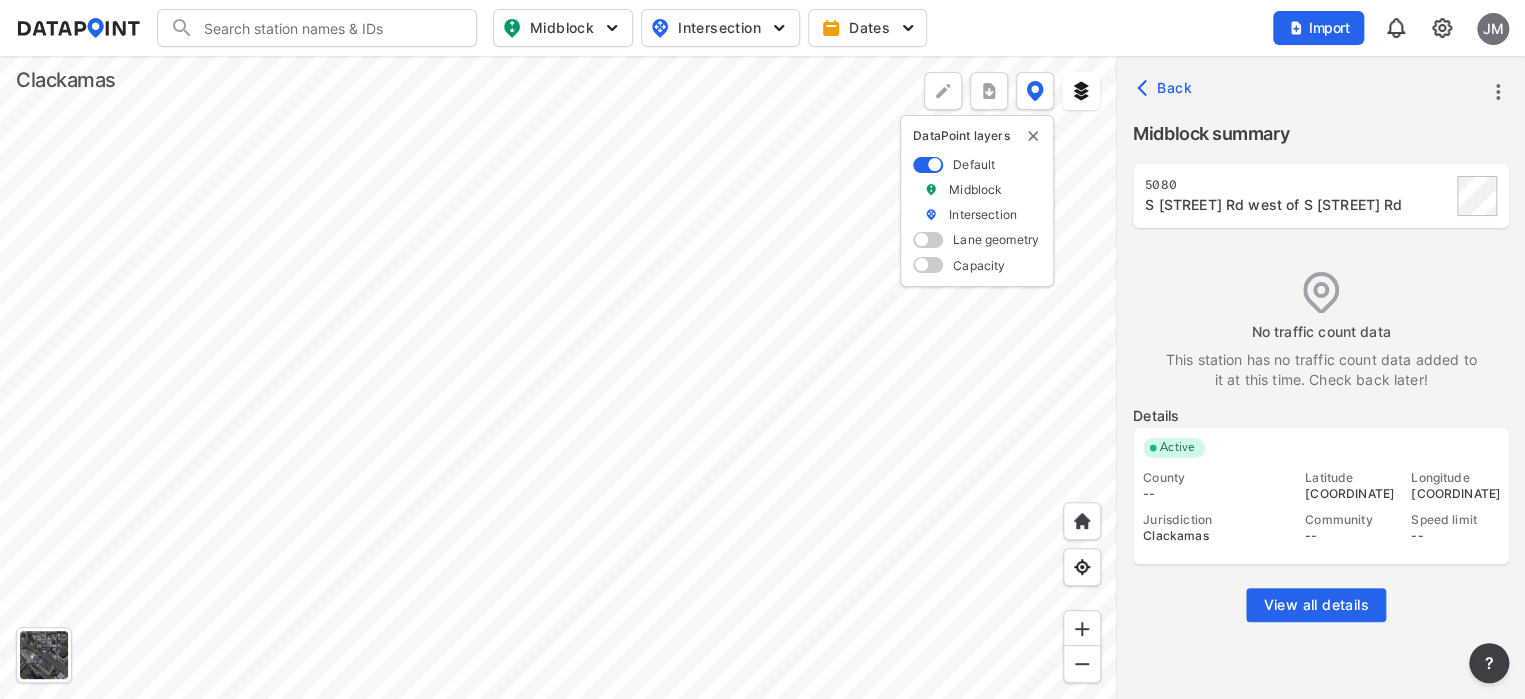 click at bounding box center (558, 377) 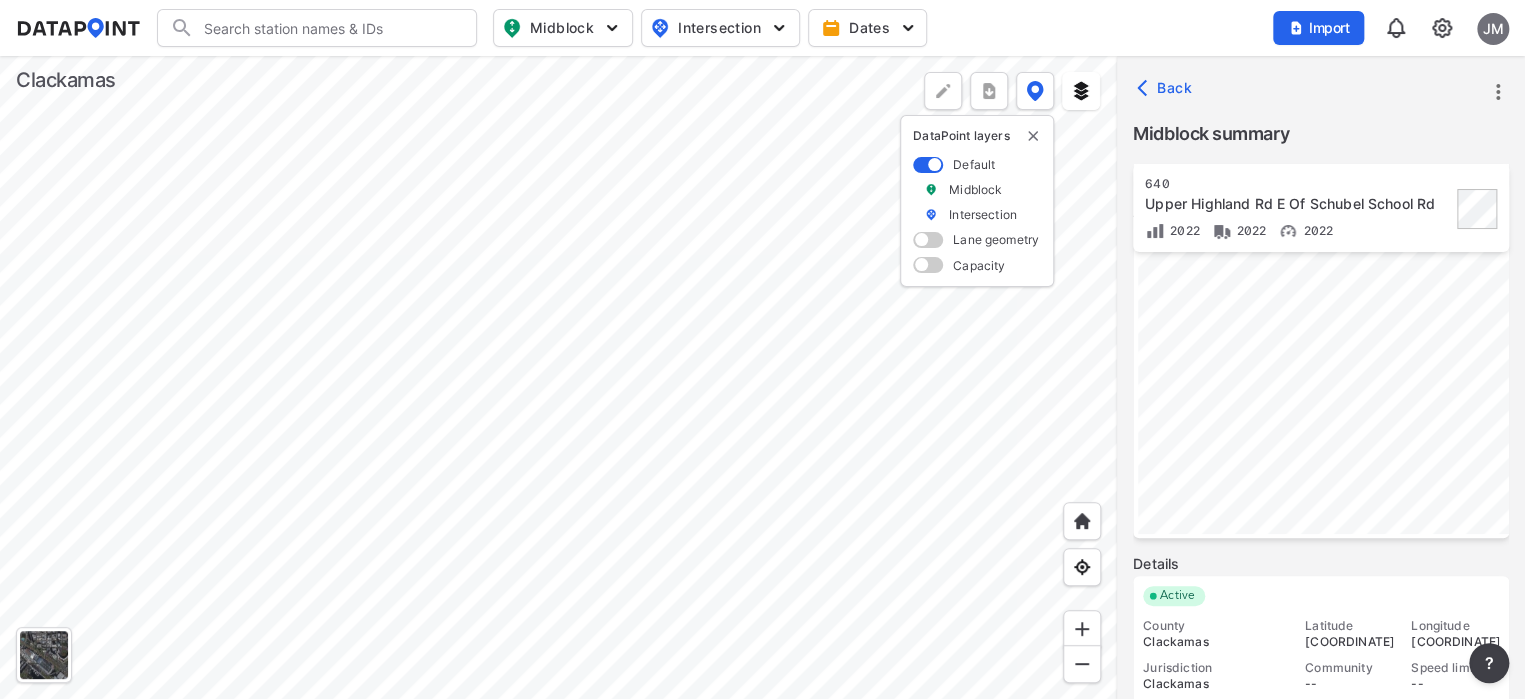 scroll, scrollTop: 470, scrollLeft: 0, axis: vertical 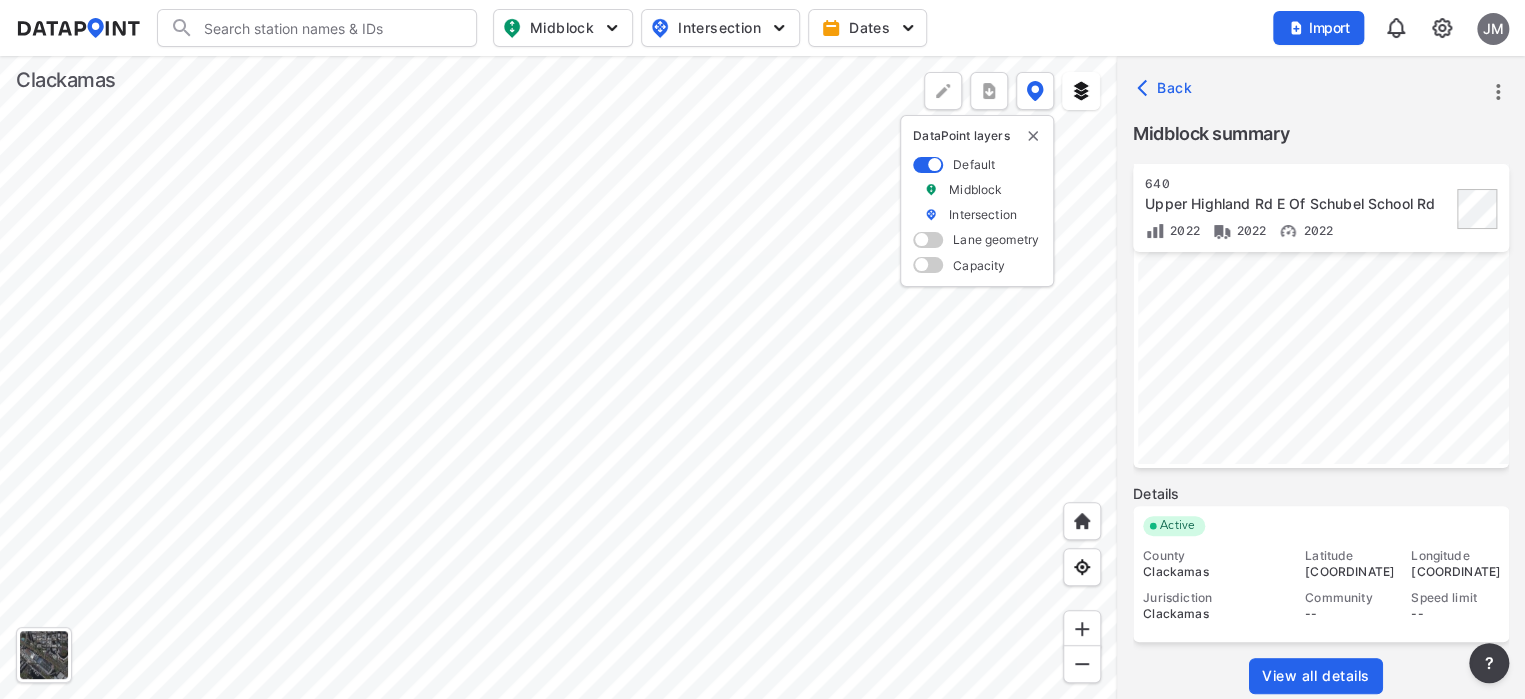 click on "View all details" at bounding box center (1316, 676) 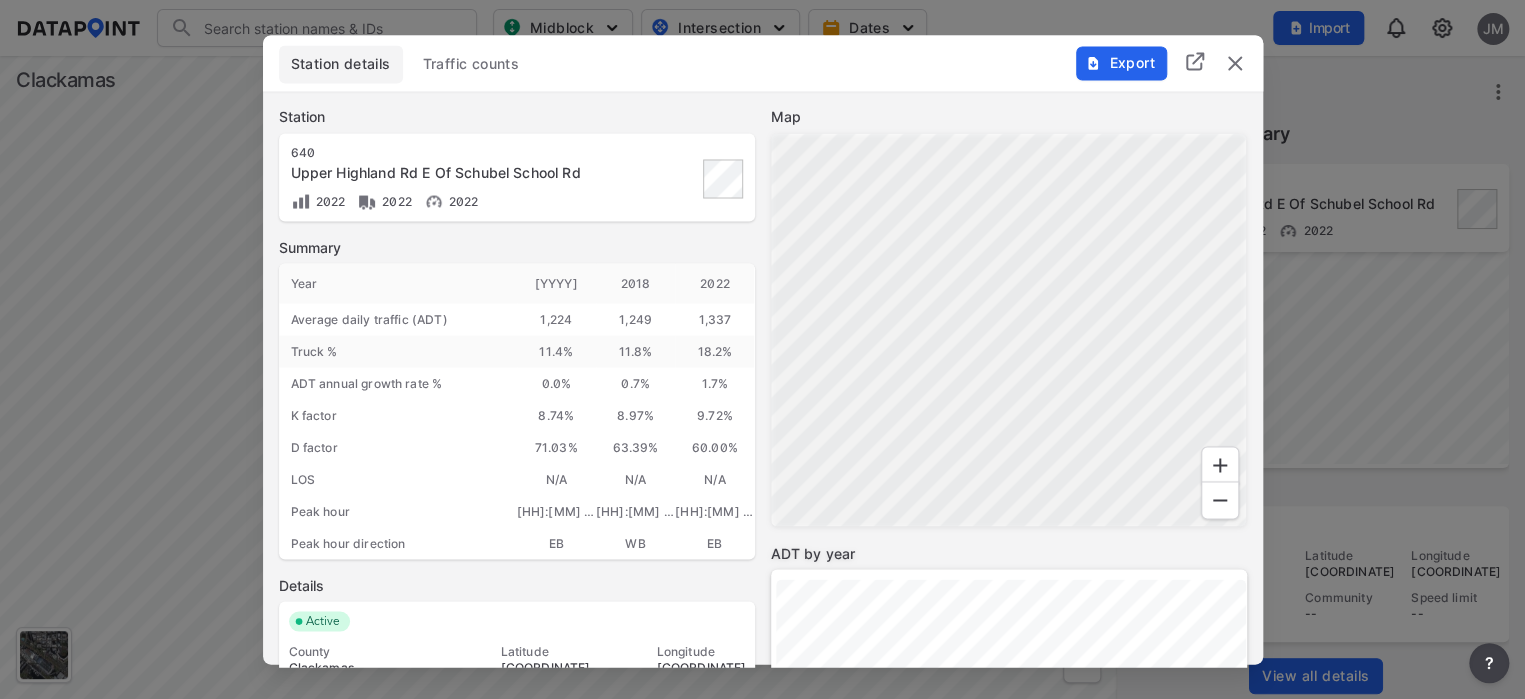 click on "Export" at bounding box center (1120, 63) 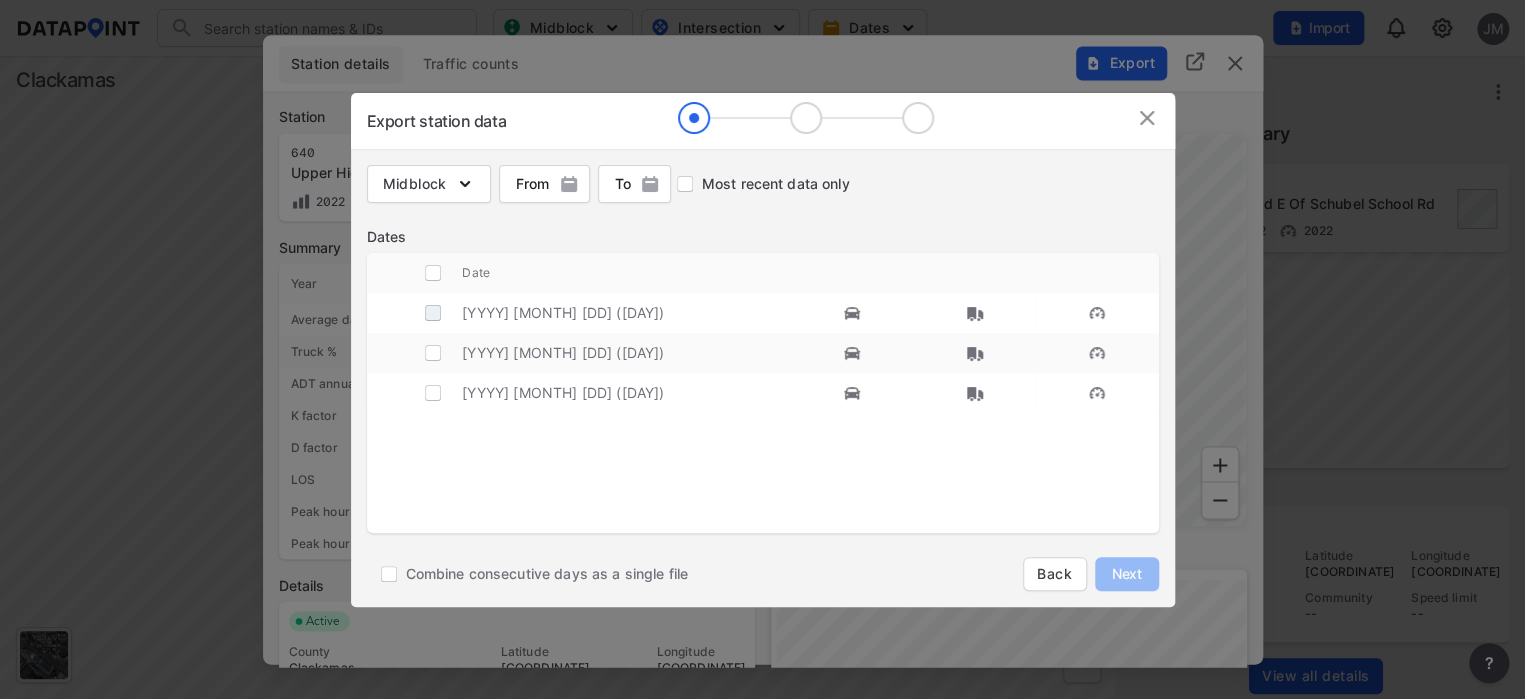 click at bounding box center [433, 313] 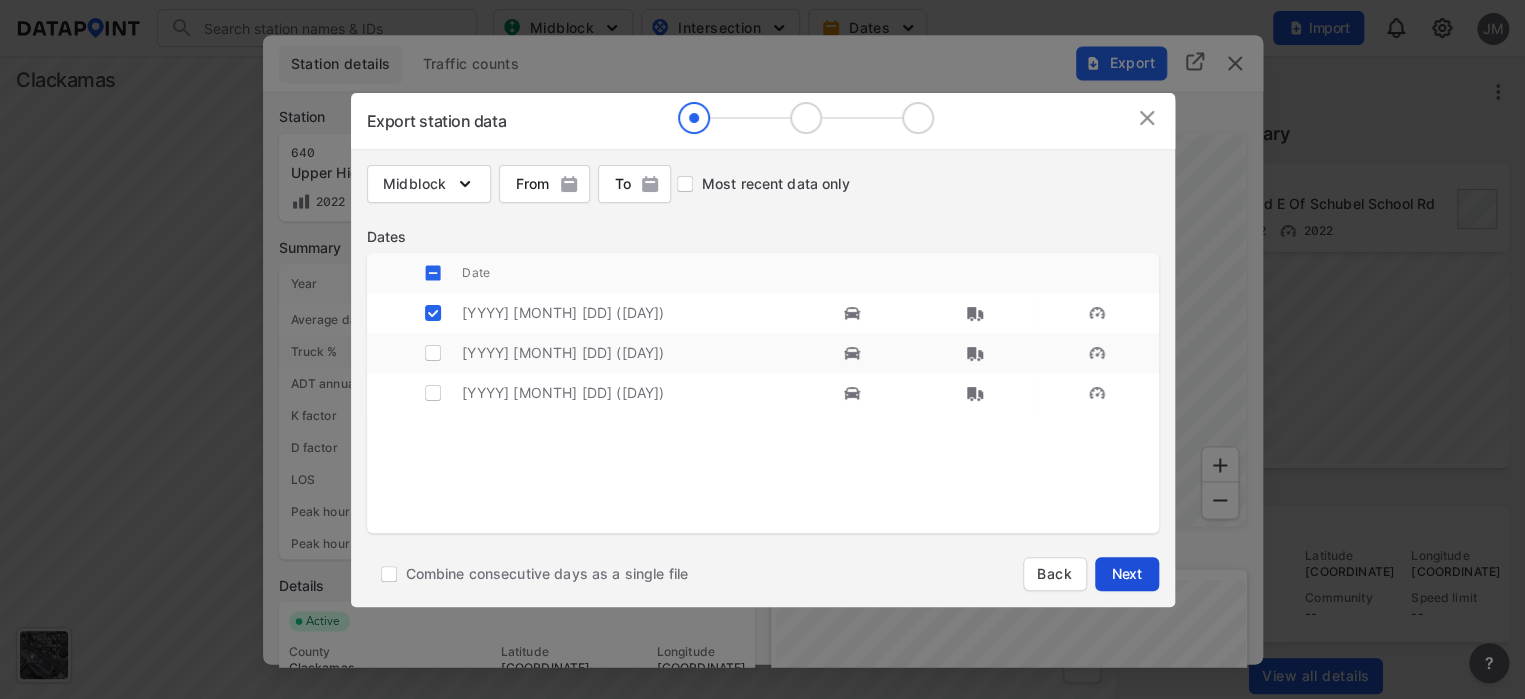 click on "Next" at bounding box center [1127, 574] 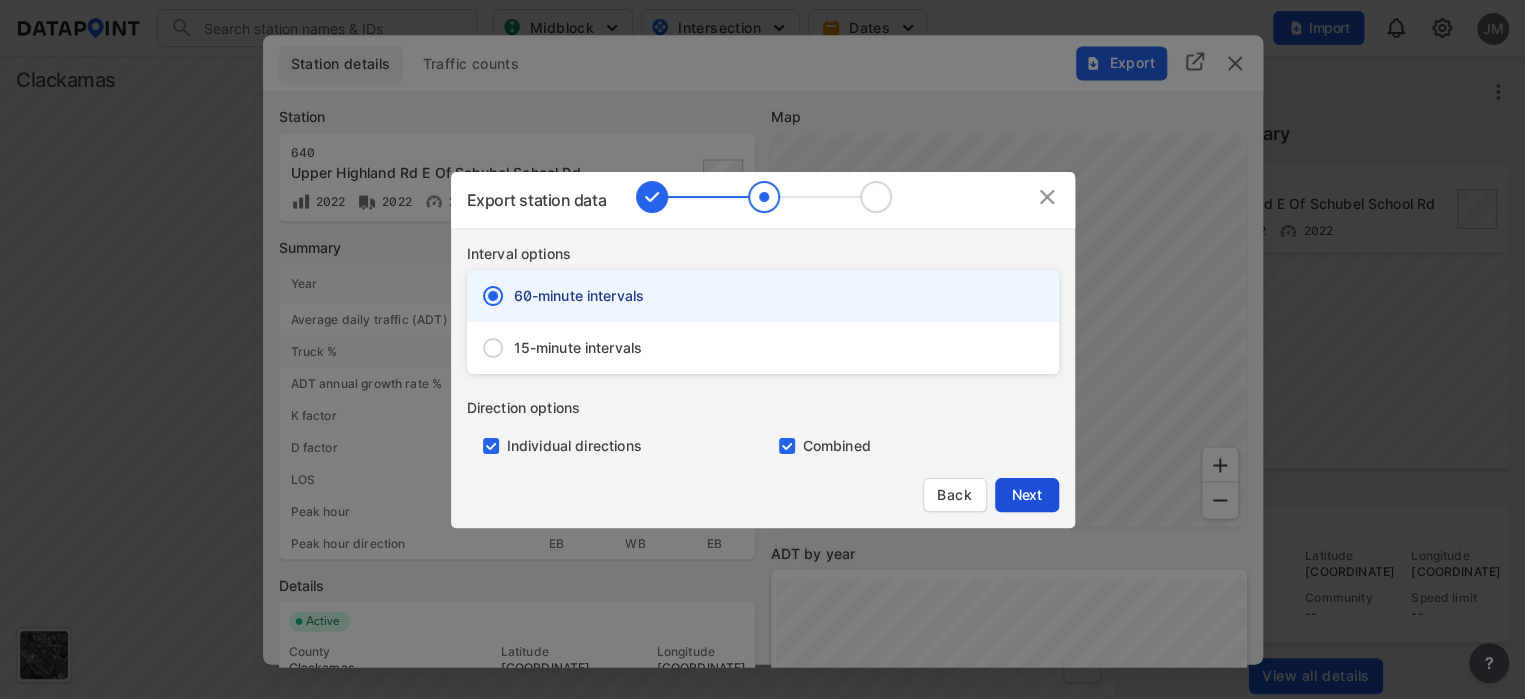 click on "Next" at bounding box center [1027, 495] 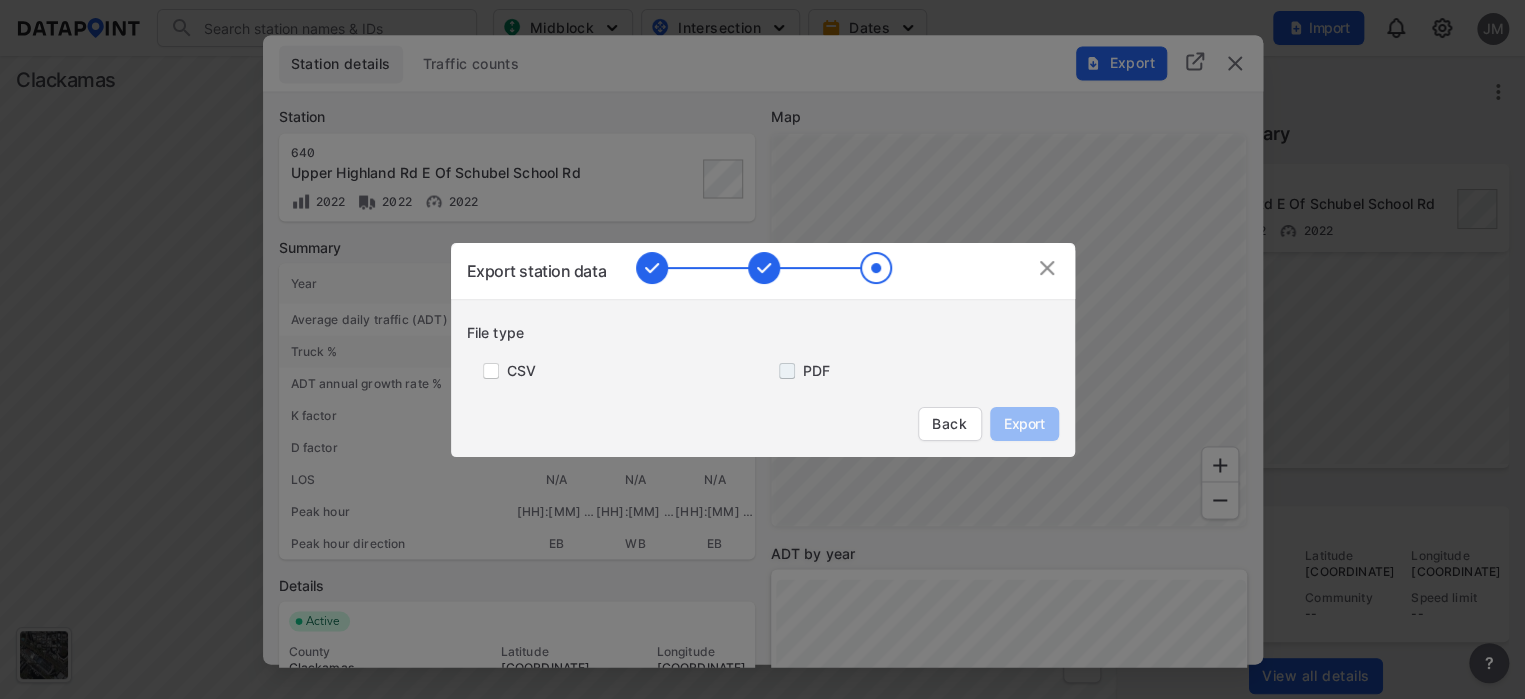 click at bounding box center [487, 371] 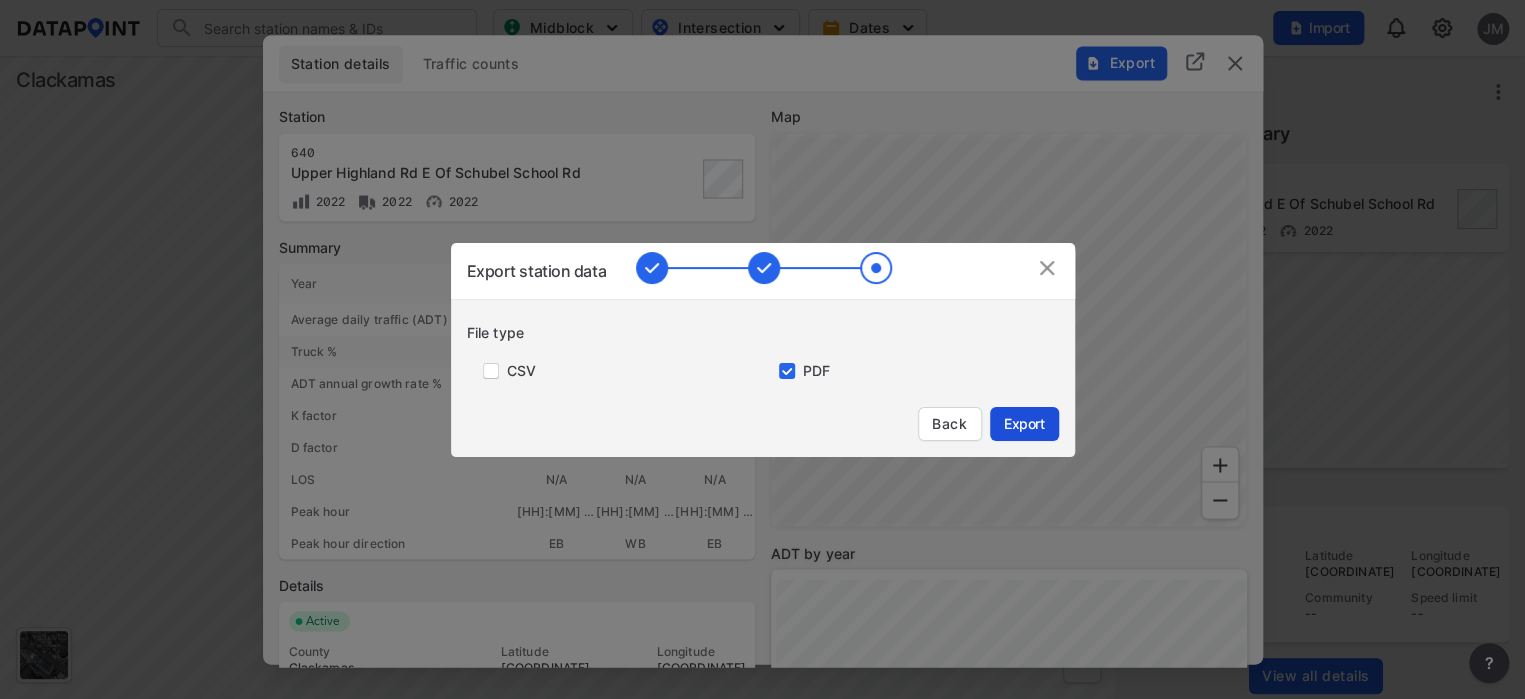 click on "Export" at bounding box center [1024, 424] 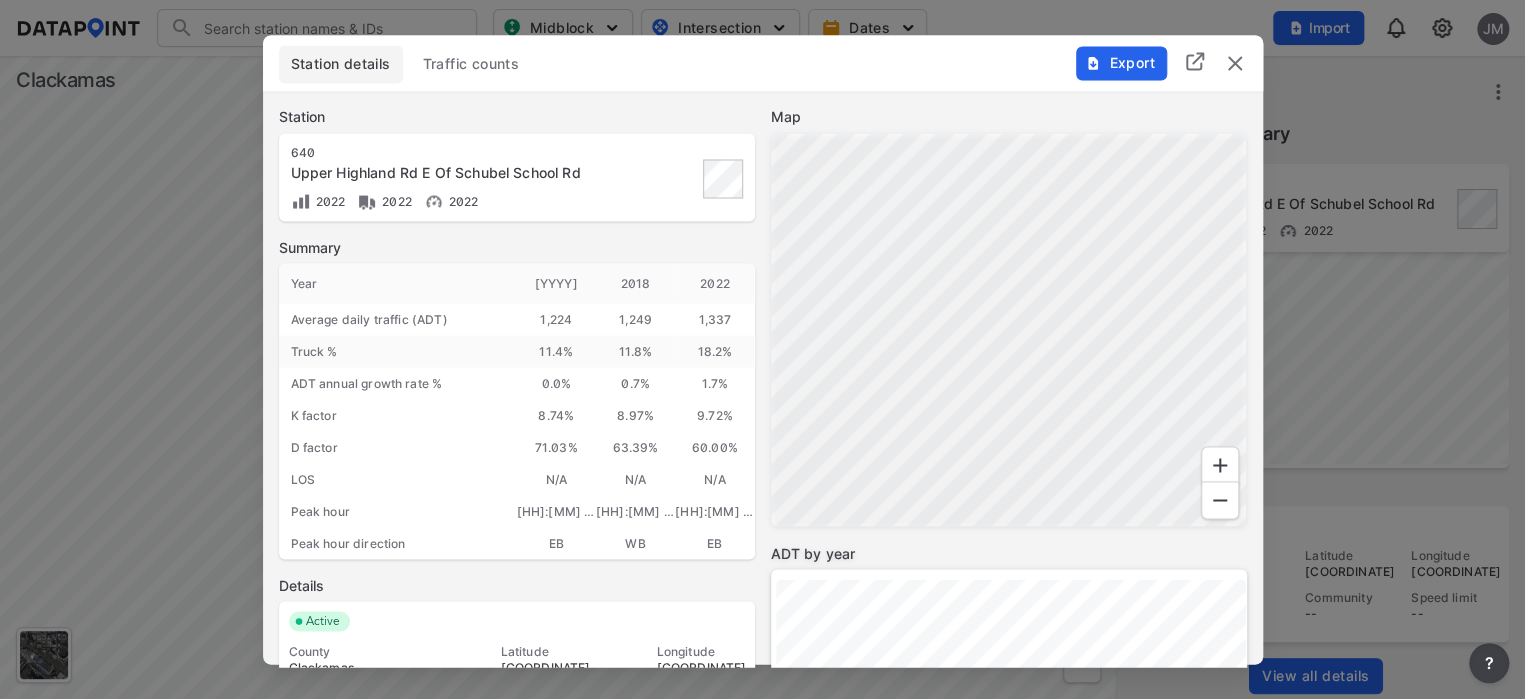 click at bounding box center [762, 349] 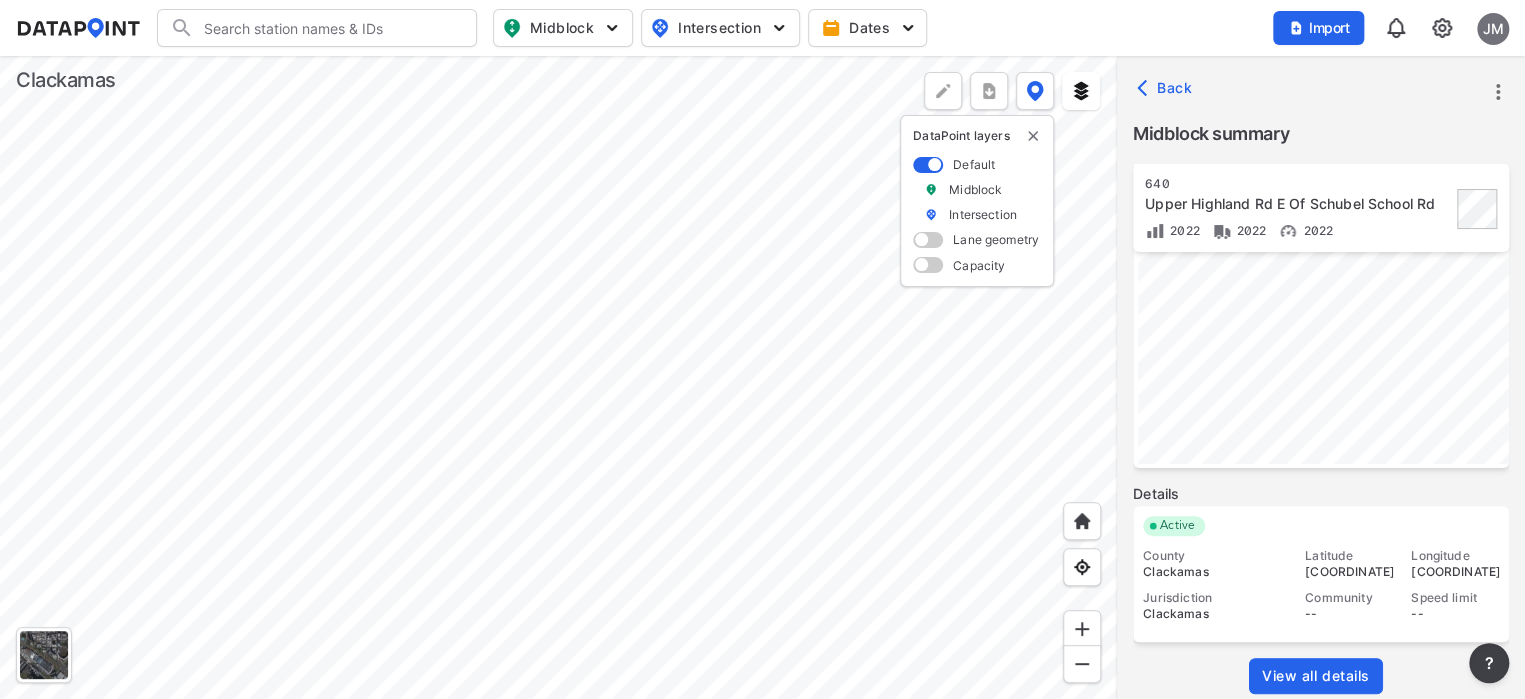 click at bounding box center (558, 377) 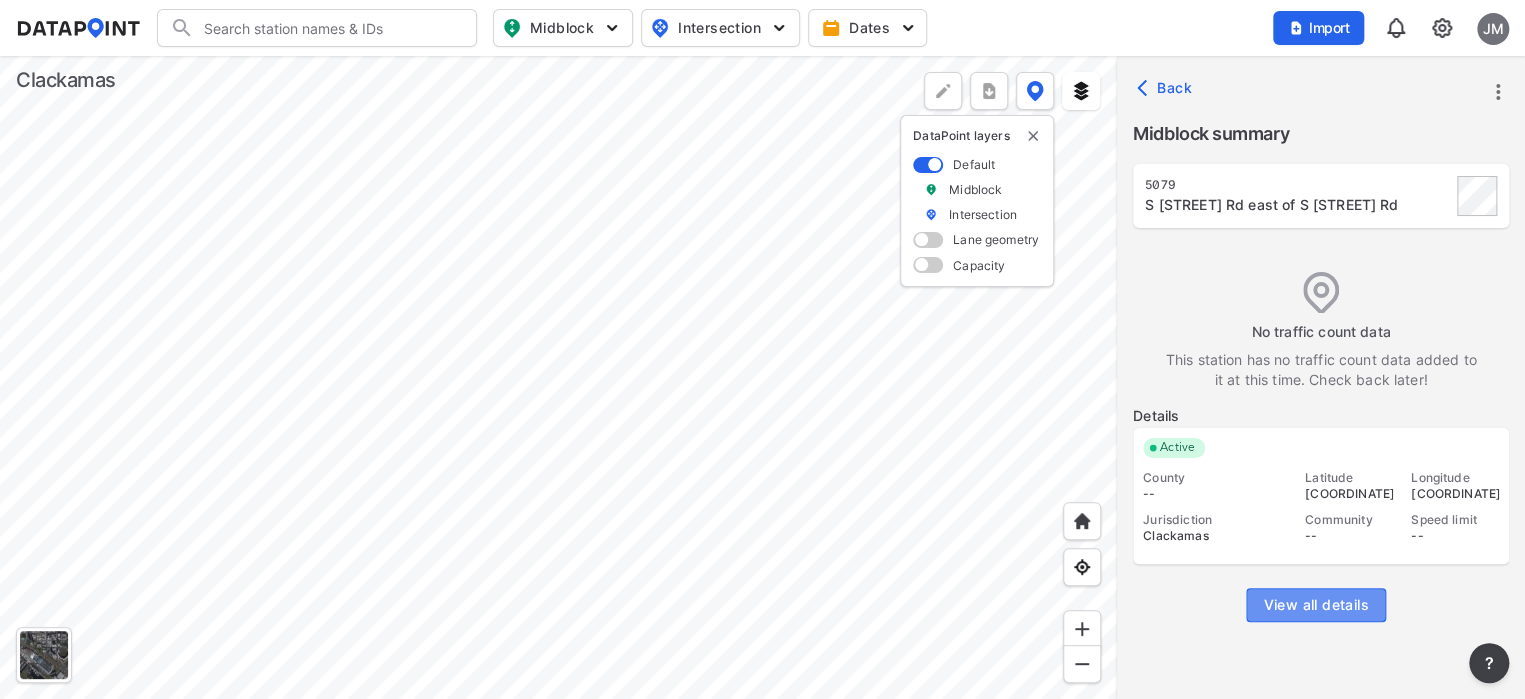 click on "View all details" at bounding box center [1315, 605] 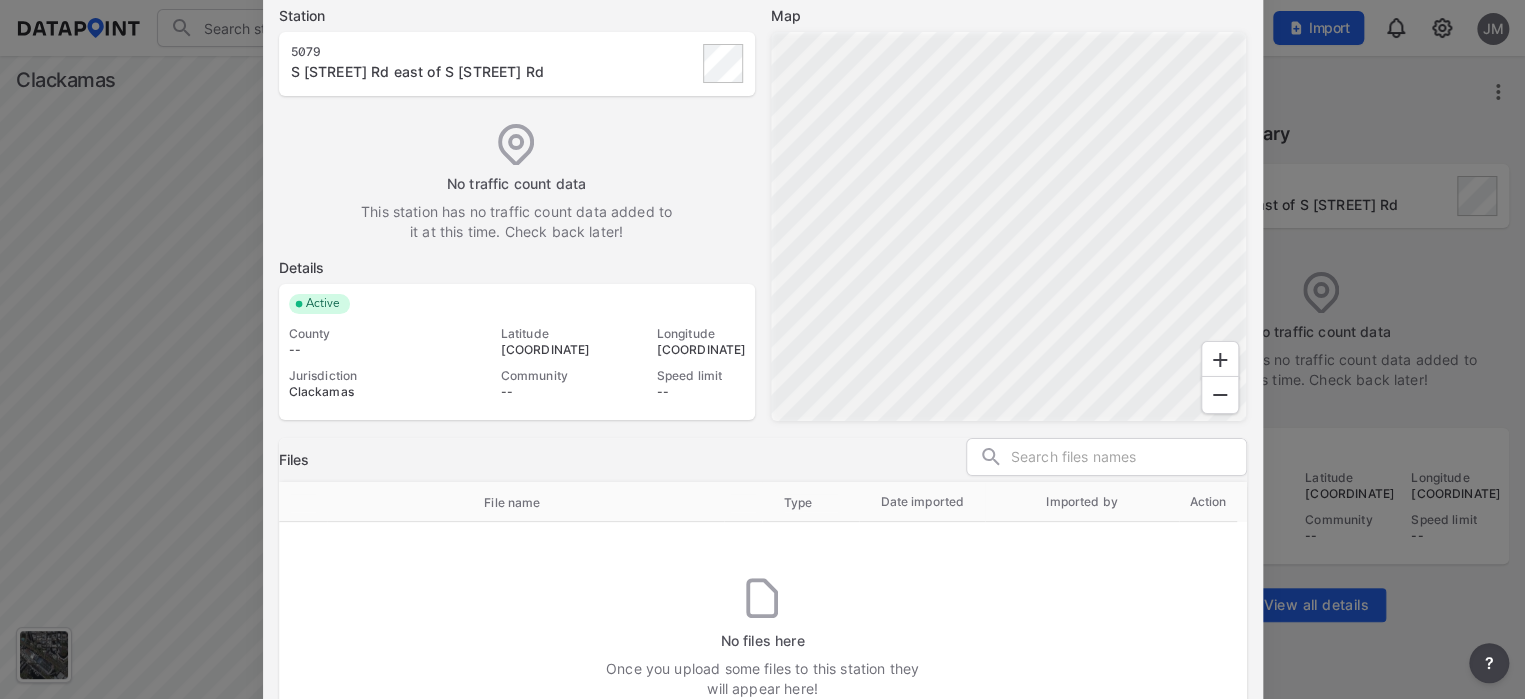 click at bounding box center (762, 349) 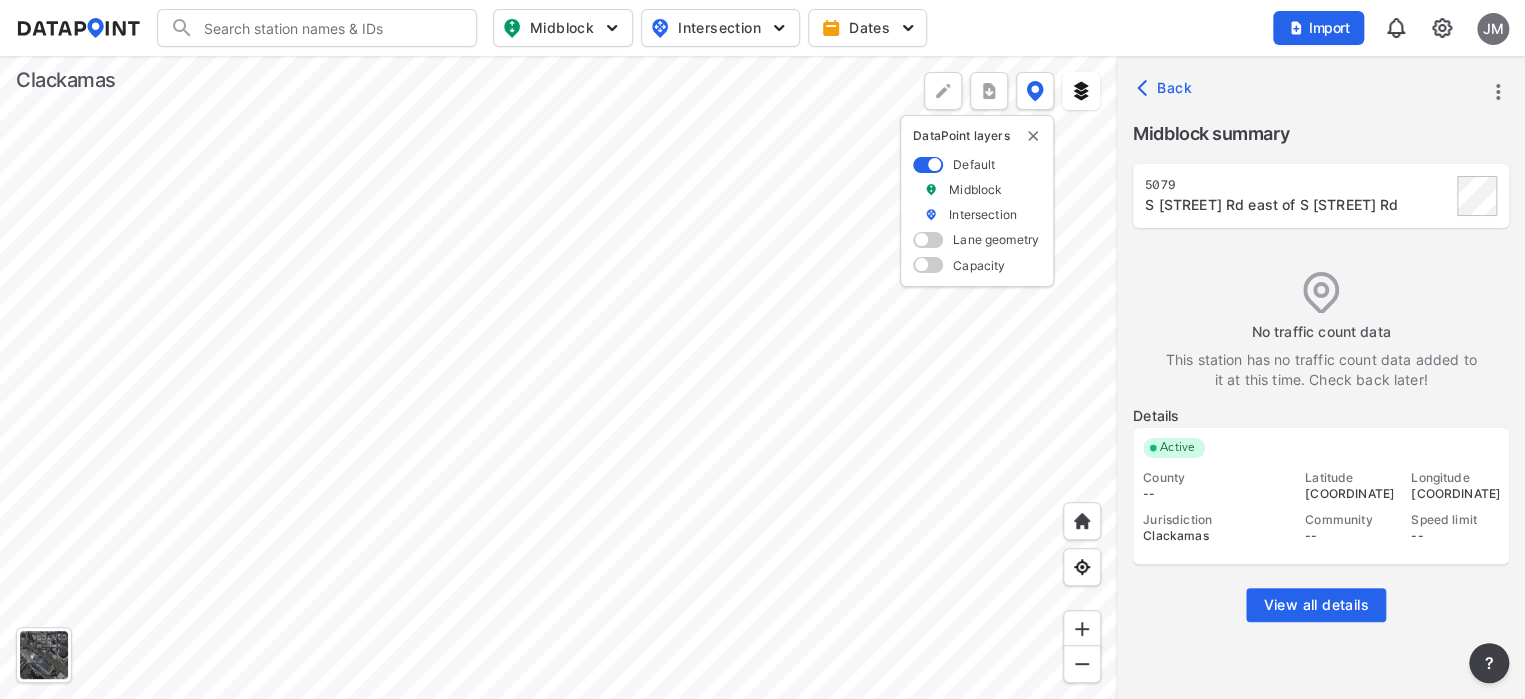 click at bounding box center [558, 377] 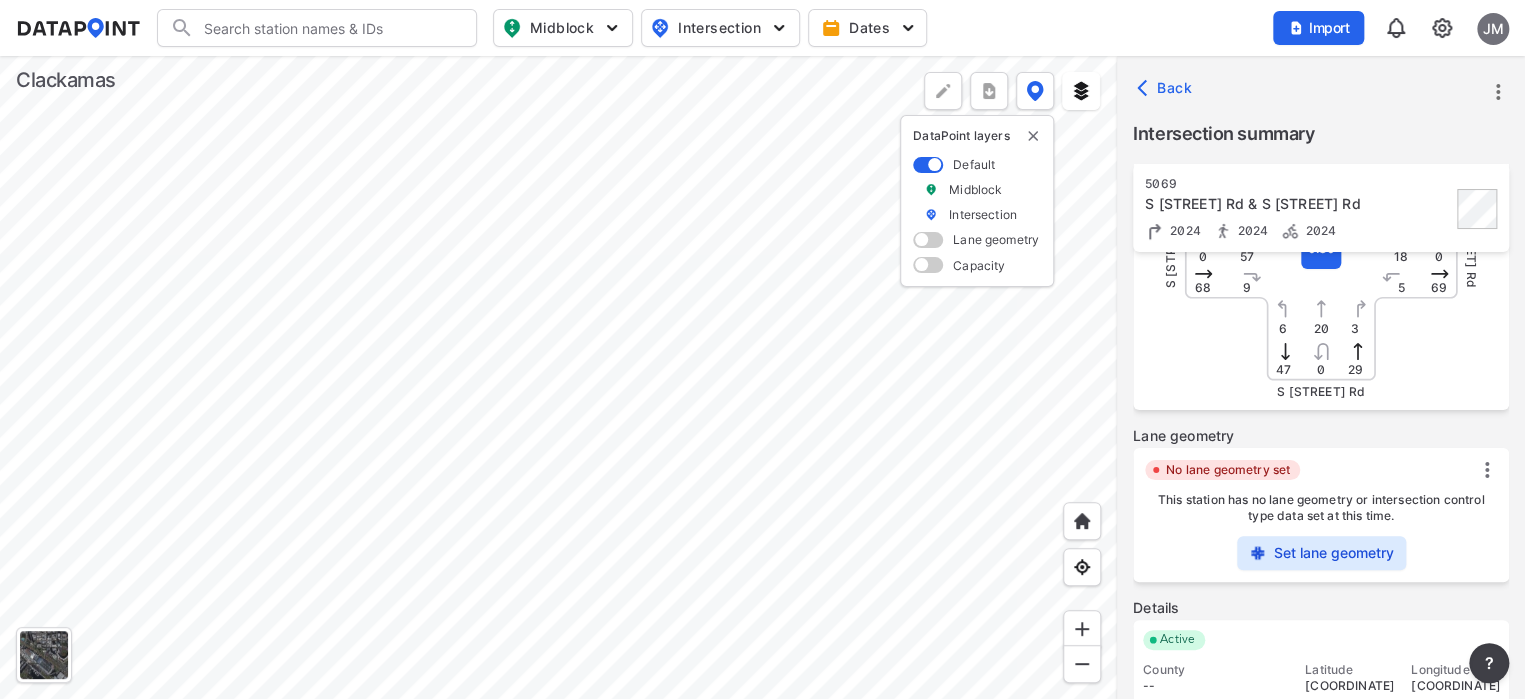 scroll, scrollTop: 500, scrollLeft: 0, axis: vertical 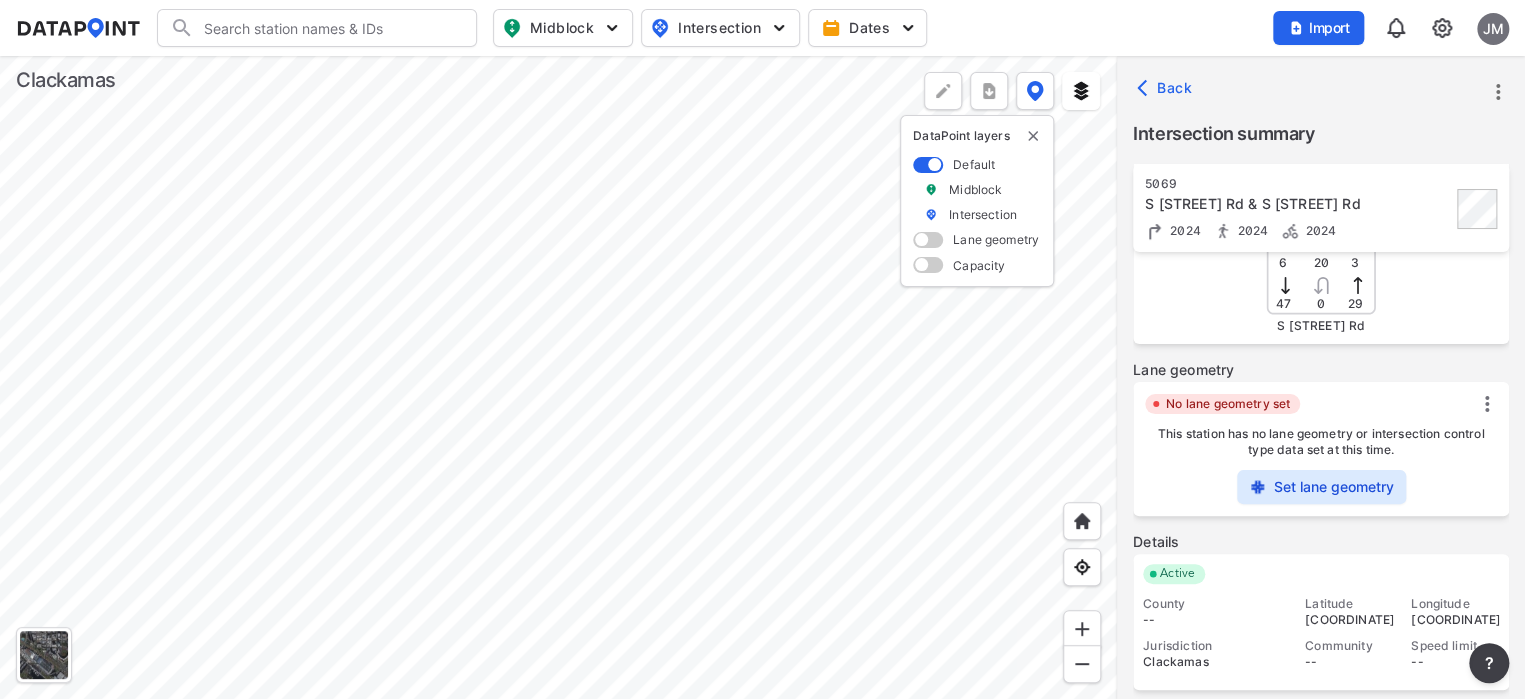 click on "View all details" at bounding box center (1316, 724) 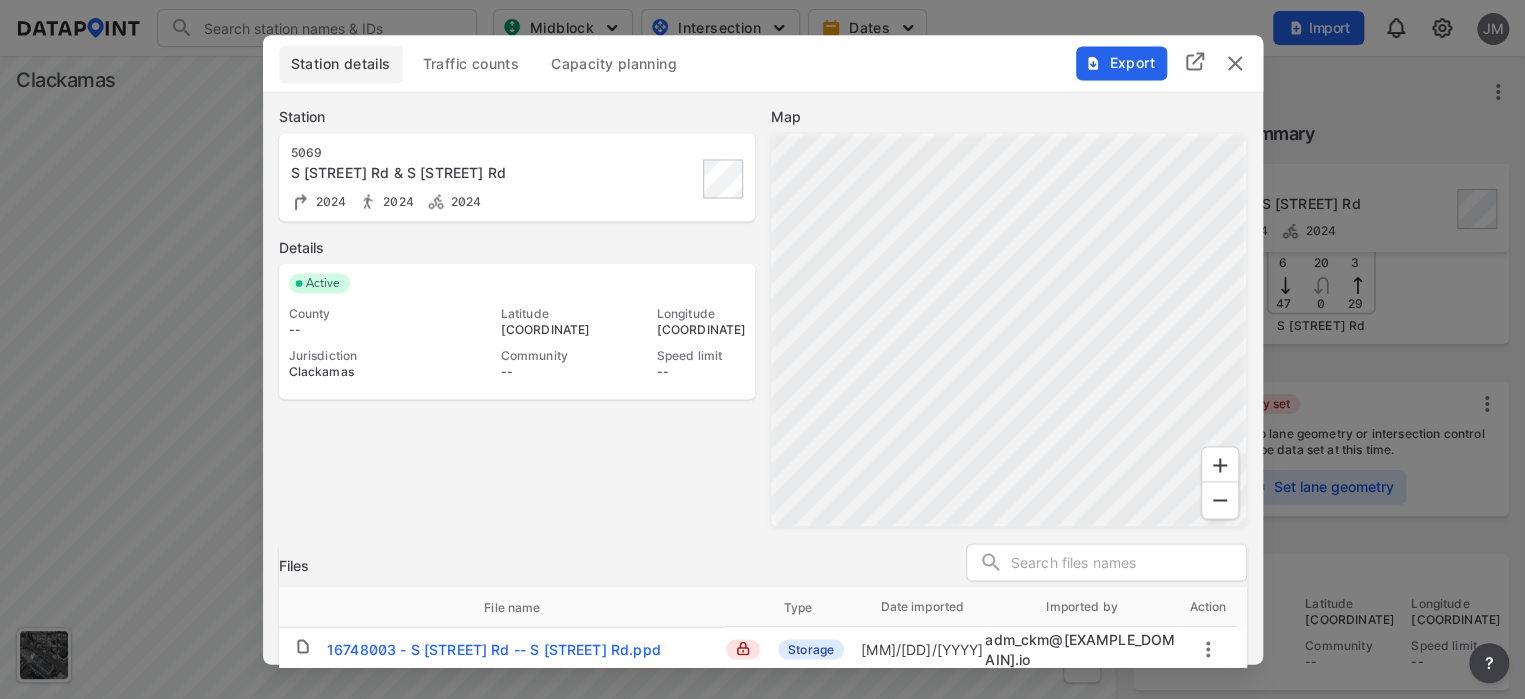 scroll, scrollTop: 51, scrollLeft: 0, axis: vertical 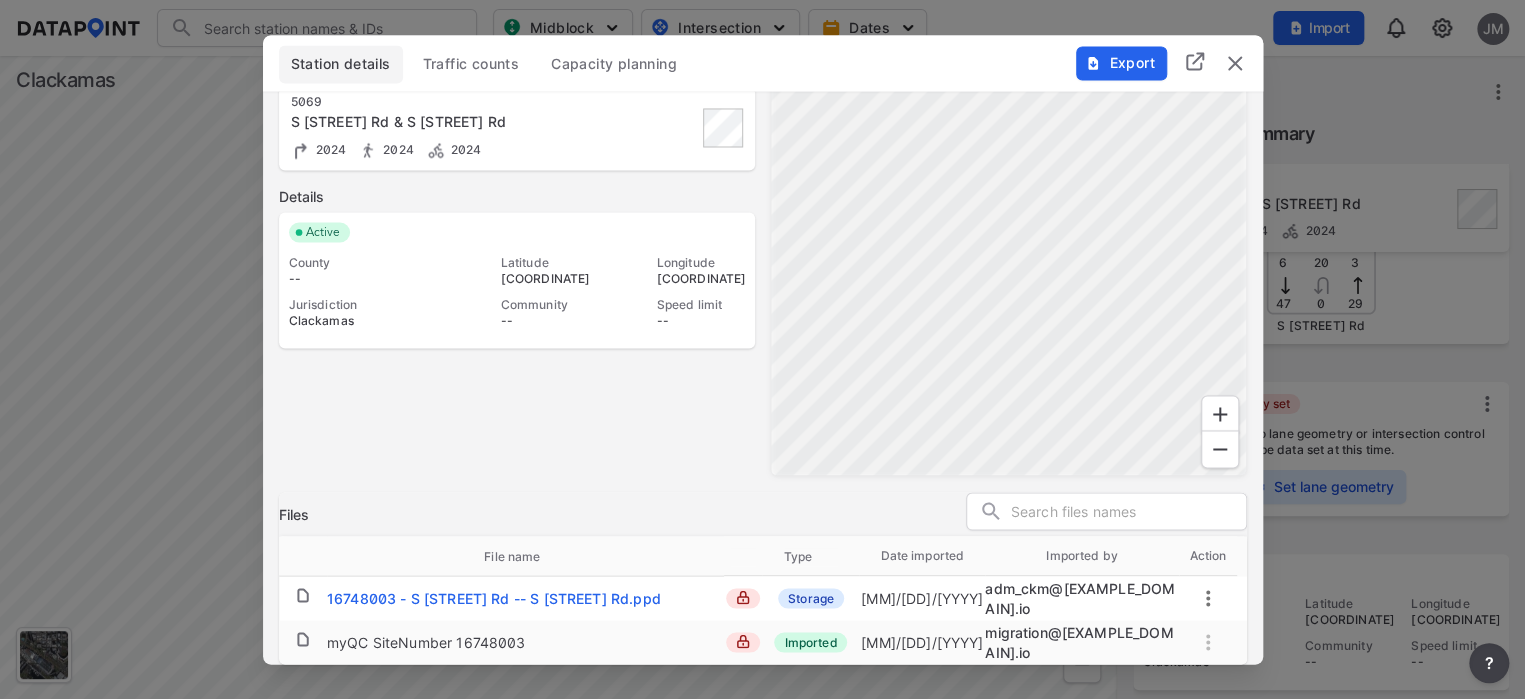 click at bounding box center [1235, 63] 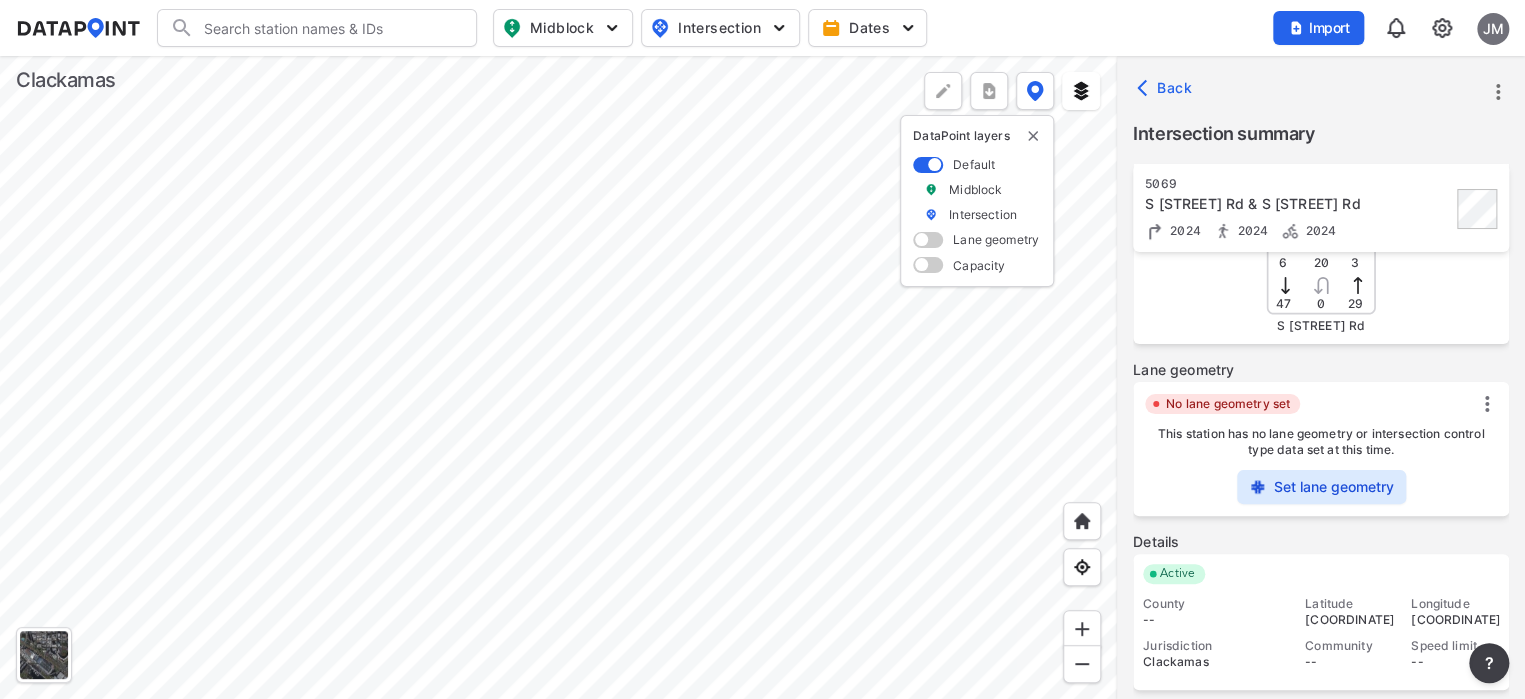 click at bounding box center [558, 377] 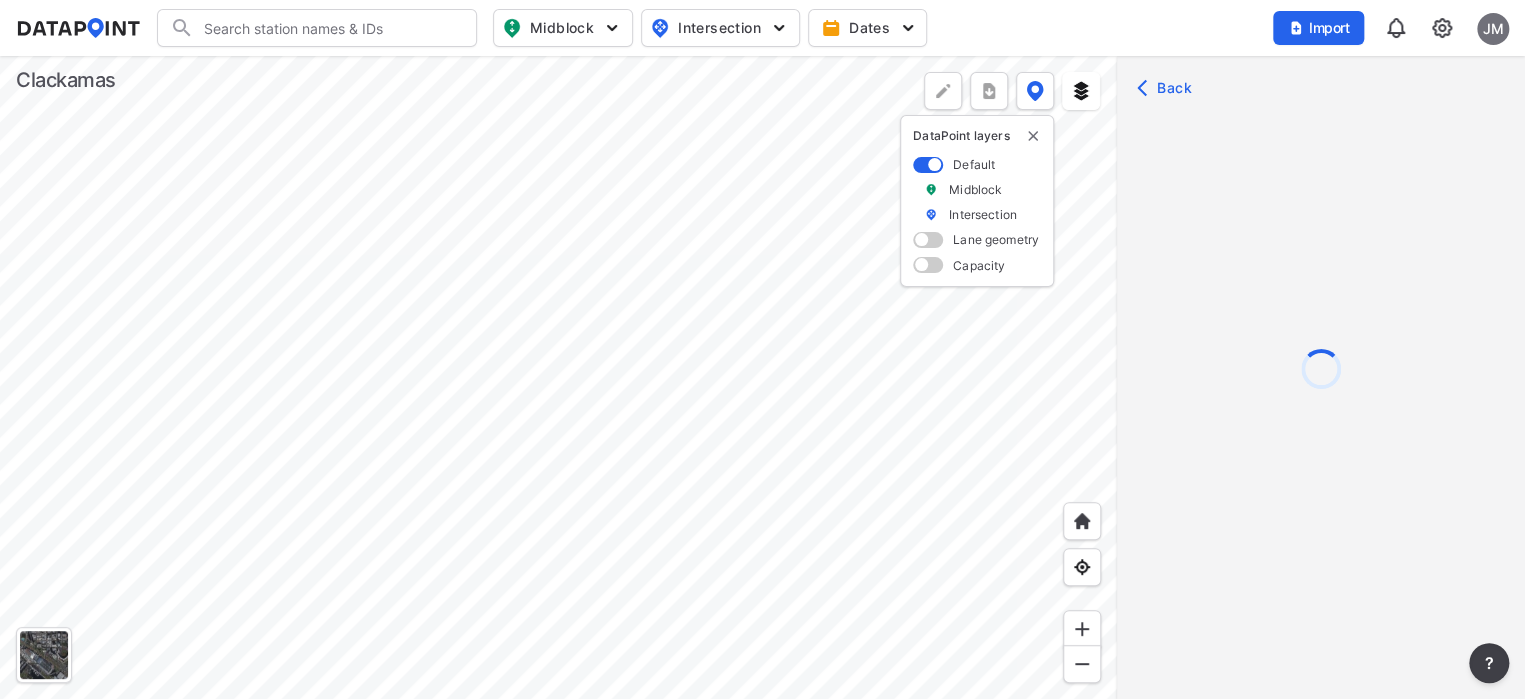 scroll, scrollTop: 0, scrollLeft: 0, axis: both 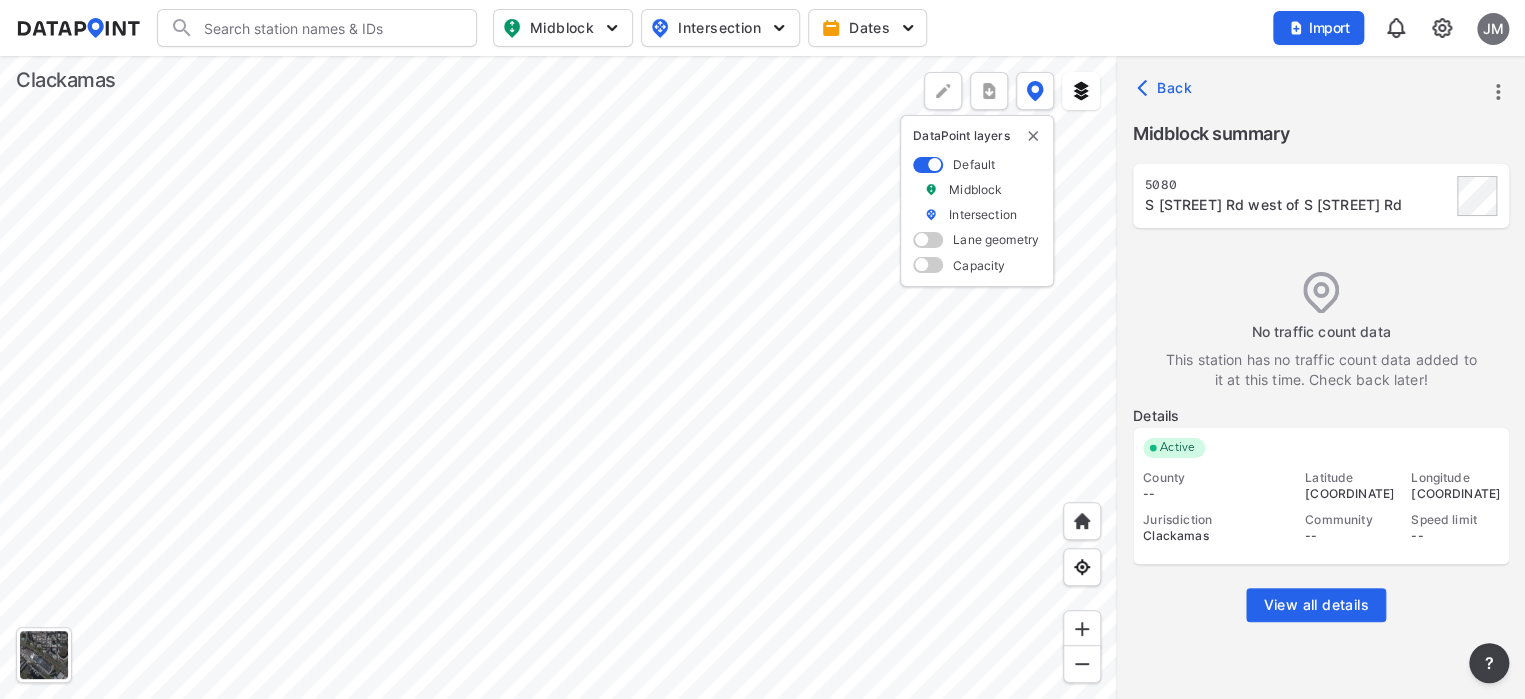 click at bounding box center (558, 377) 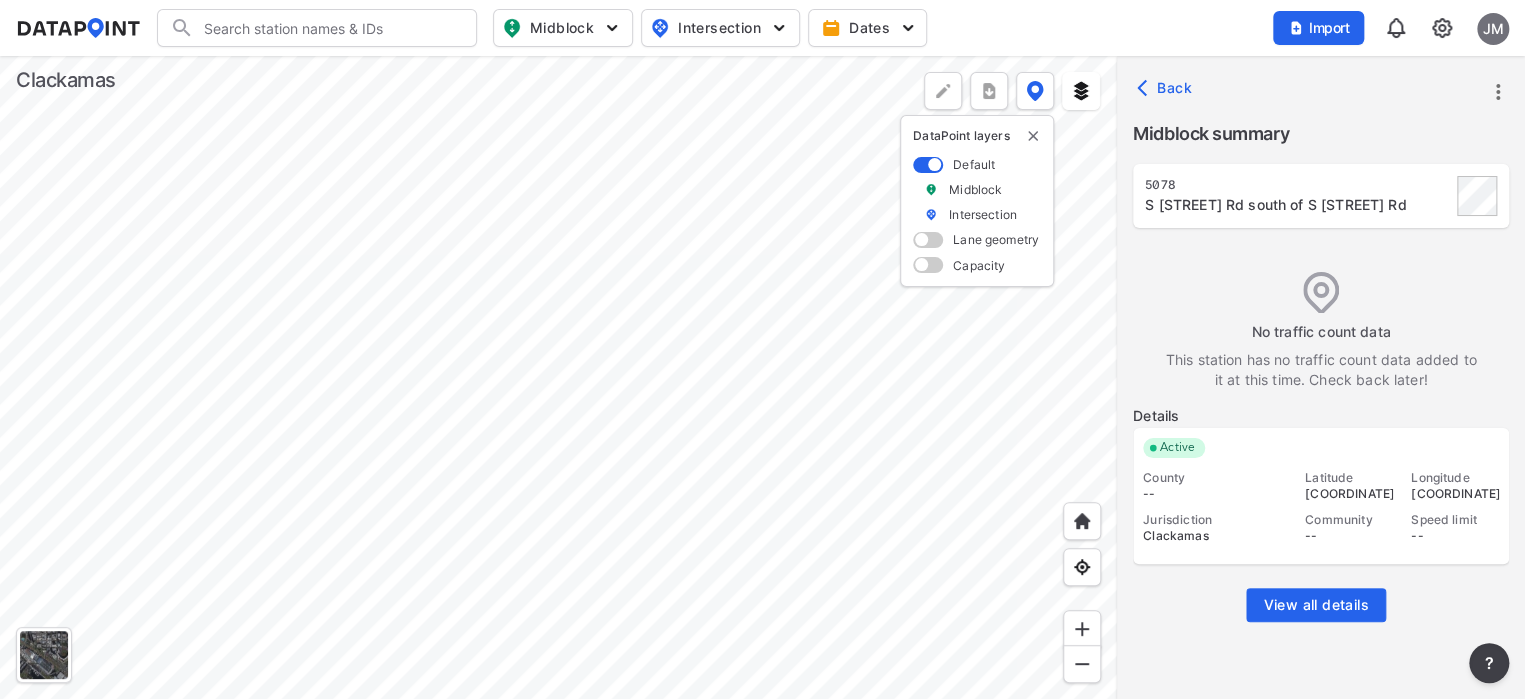 click at bounding box center (558, 377) 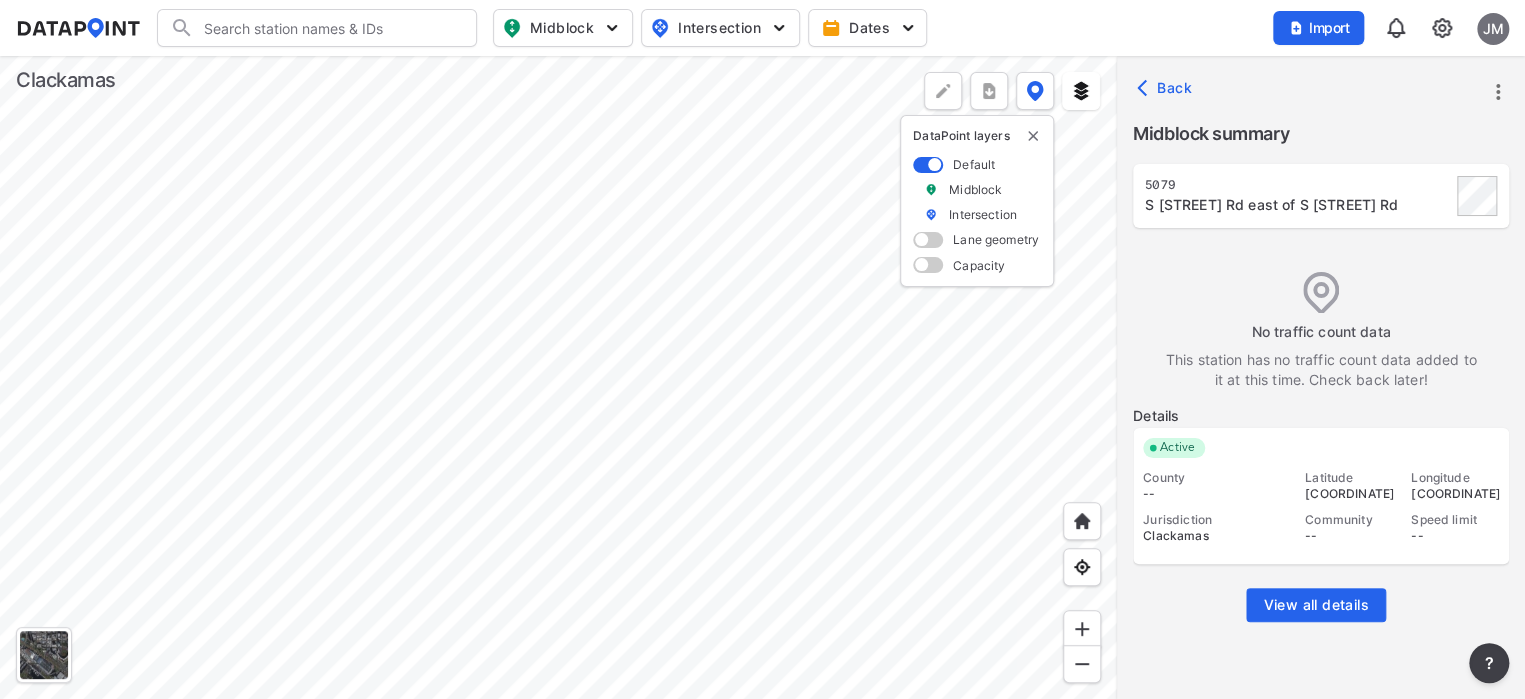 click at bounding box center (558, 377) 